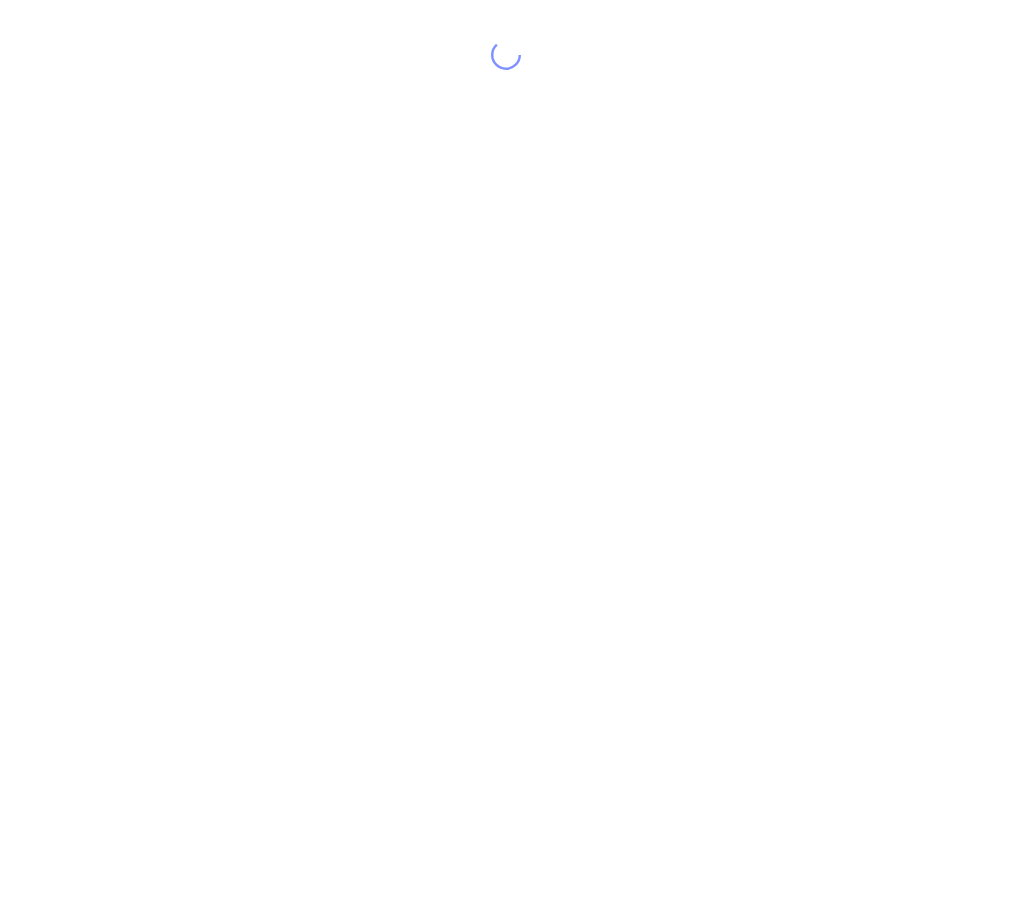 scroll, scrollTop: 0, scrollLeft: 0, axis: both 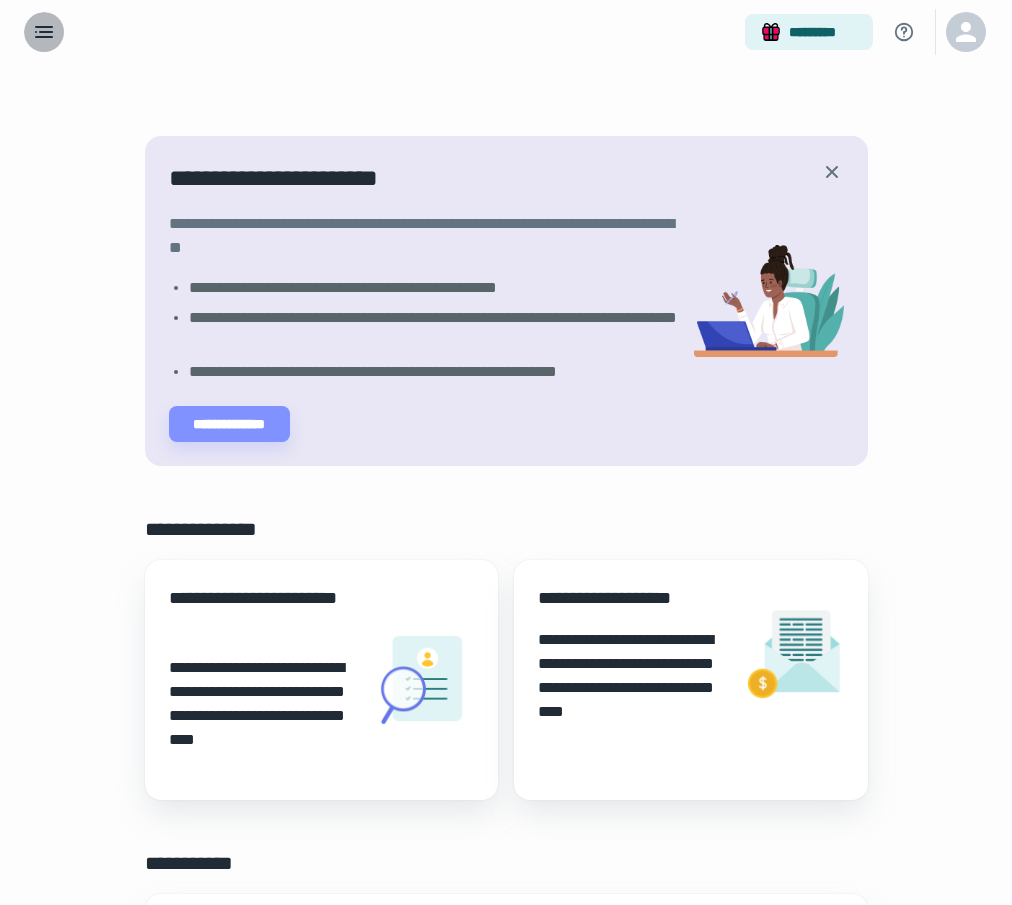 click 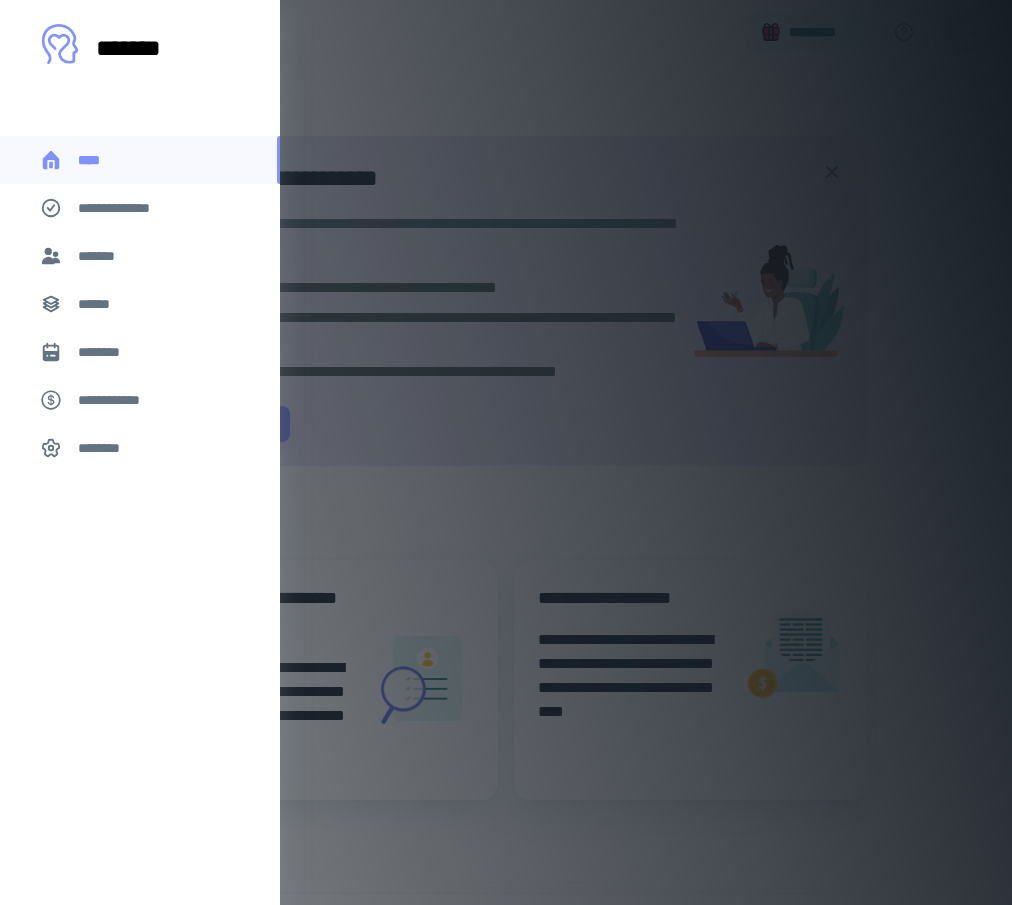 click on "*******" at bounding box center (140, 256) 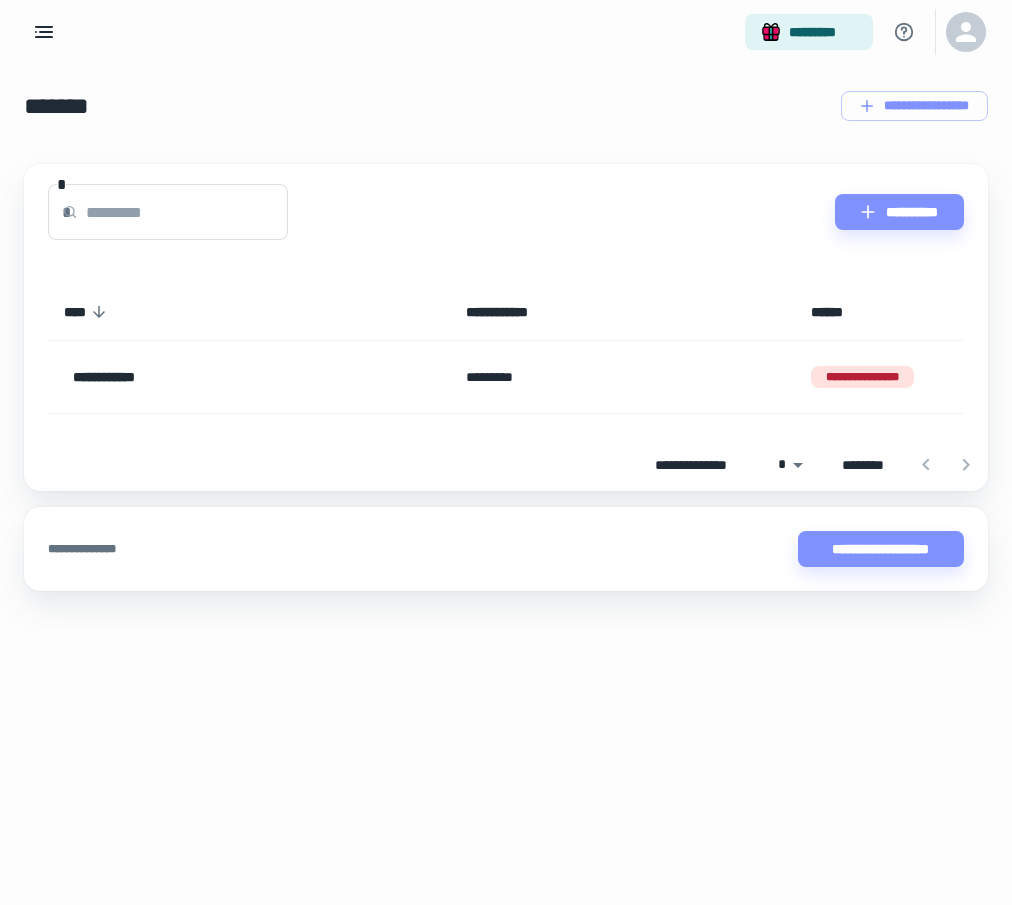 click on "*********" at bounding box center (622, 377) 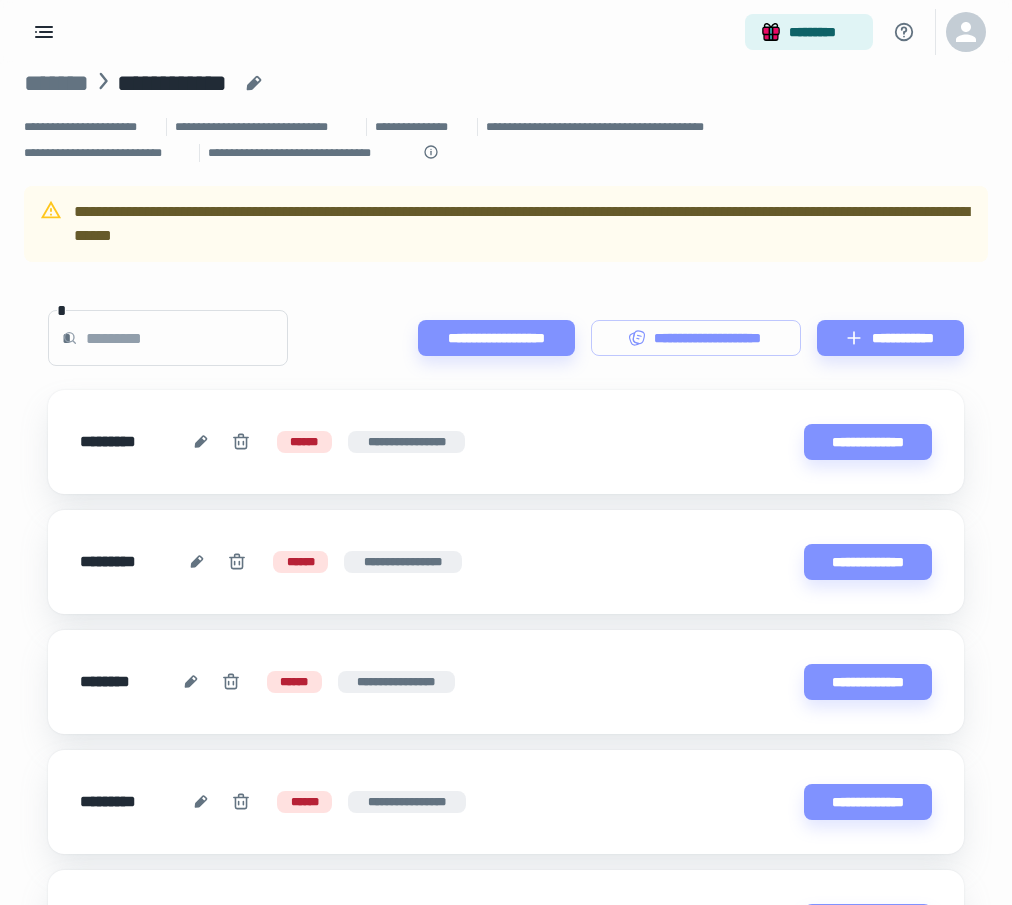 scroll, scrollTop: 0, scrollLeft: 0, axis: both 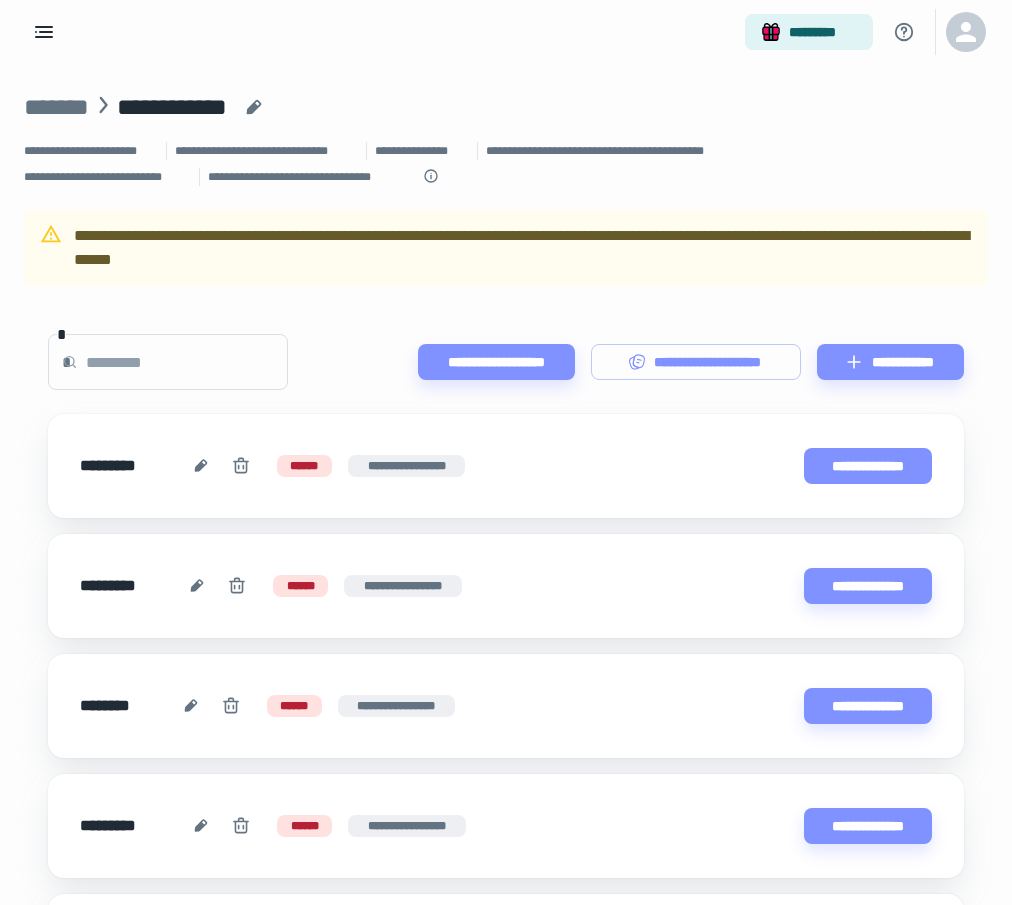 click on "**********" at bounding box center [868, 466] 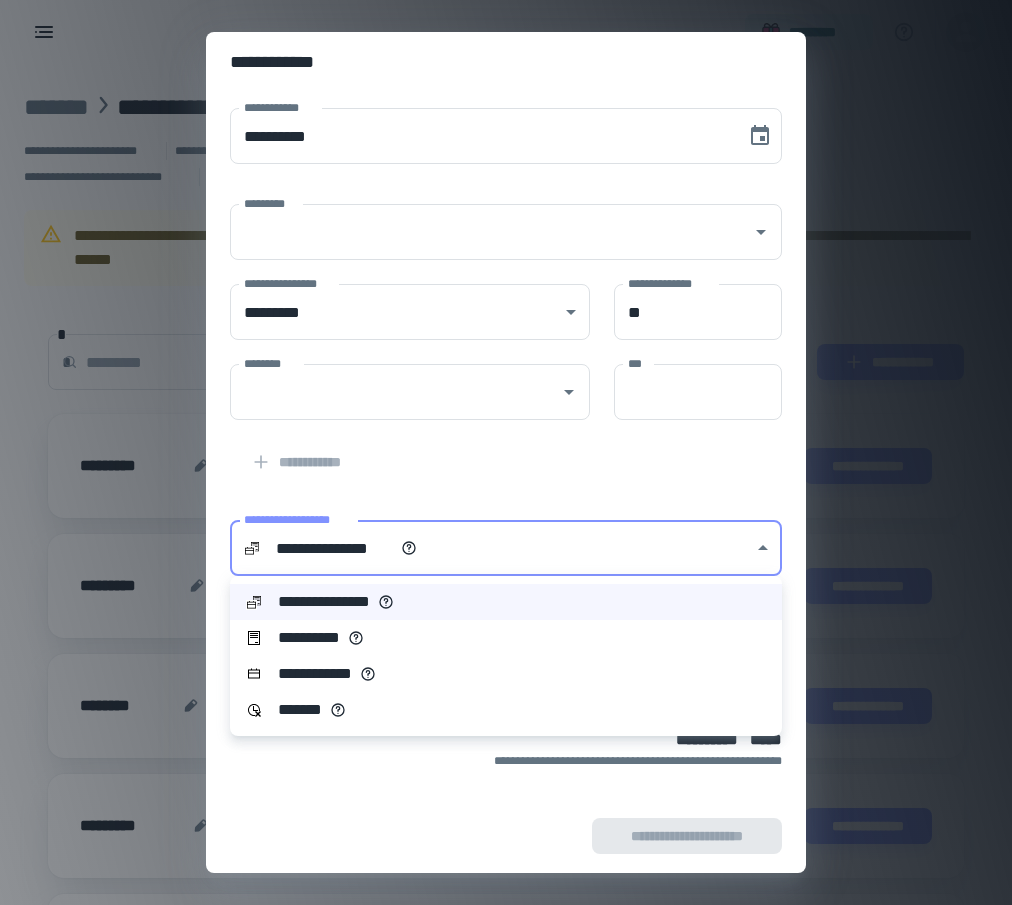 click on "[FIRST] [LAST] [STREET] [CITY], [STATE] [ZIP] [COUNTRY] [PHONE] [EMAIL] [SSN] [DLN] [CC] [DOB] [AGE]" at bounding box center [506, 452] 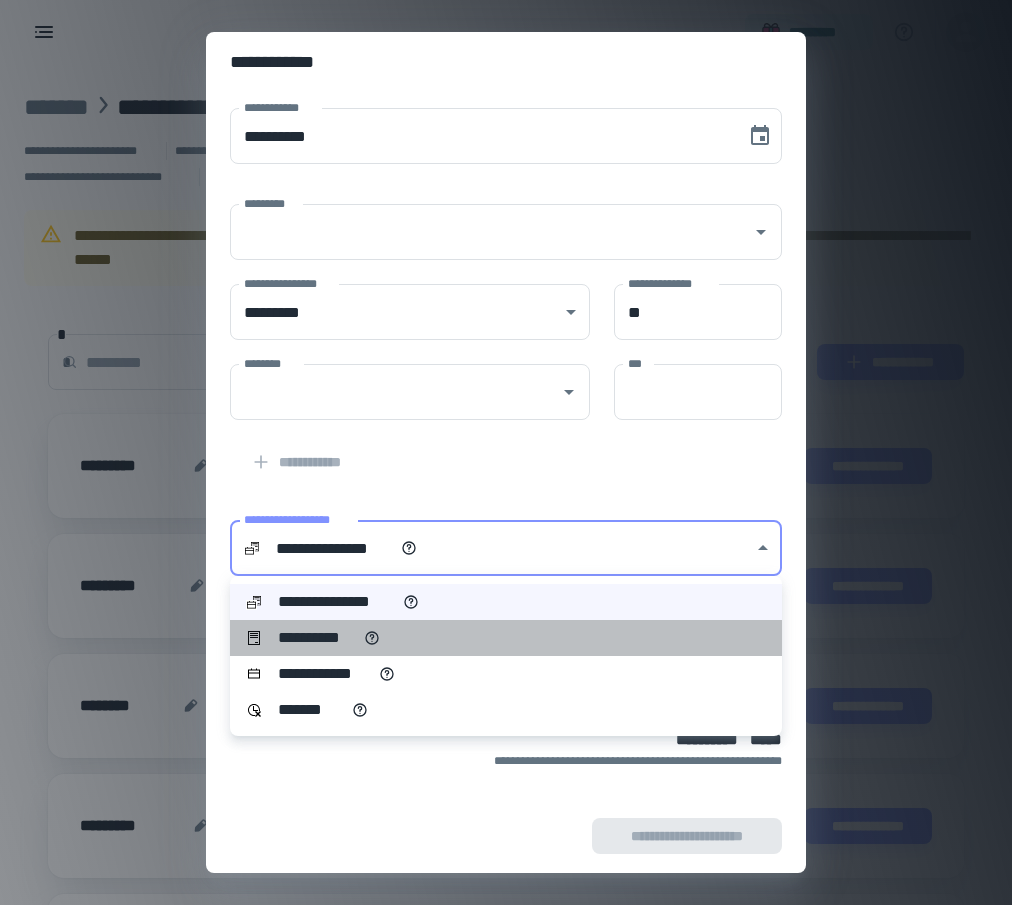 click on "**********" at bounding box center [506, 638] 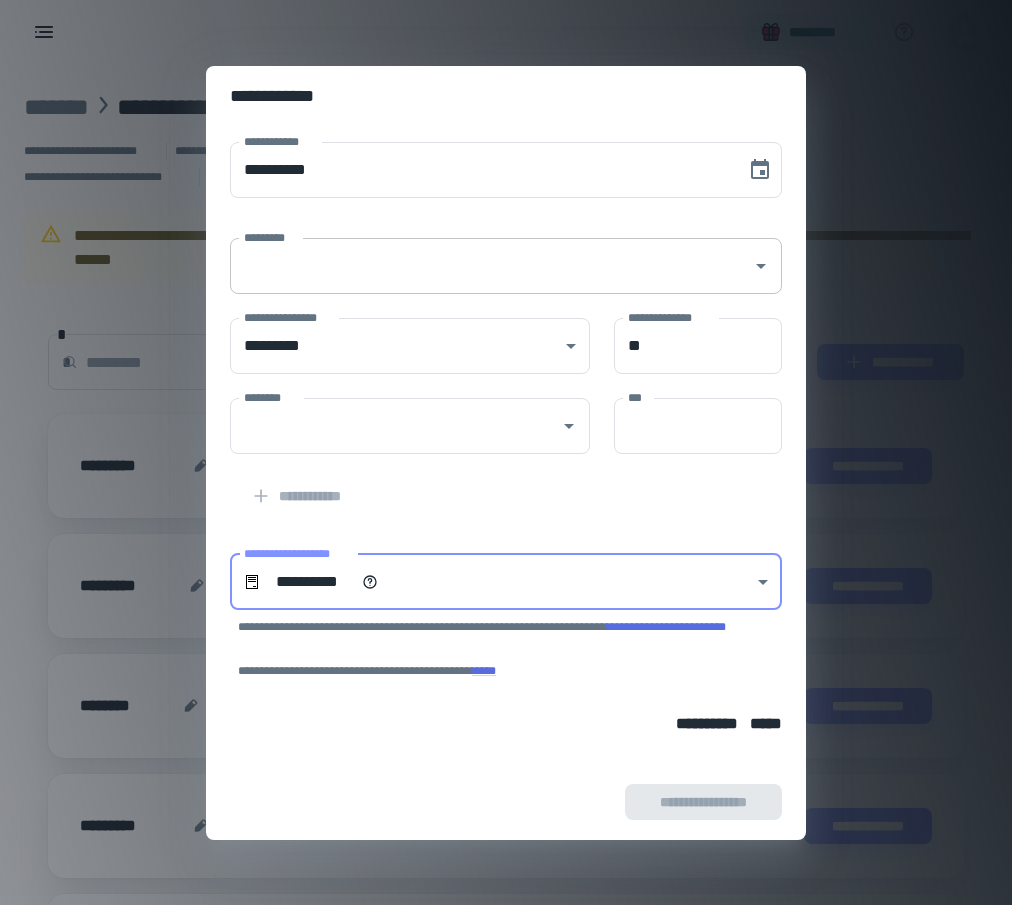 click on "*********" at bounding box center (491, 266) 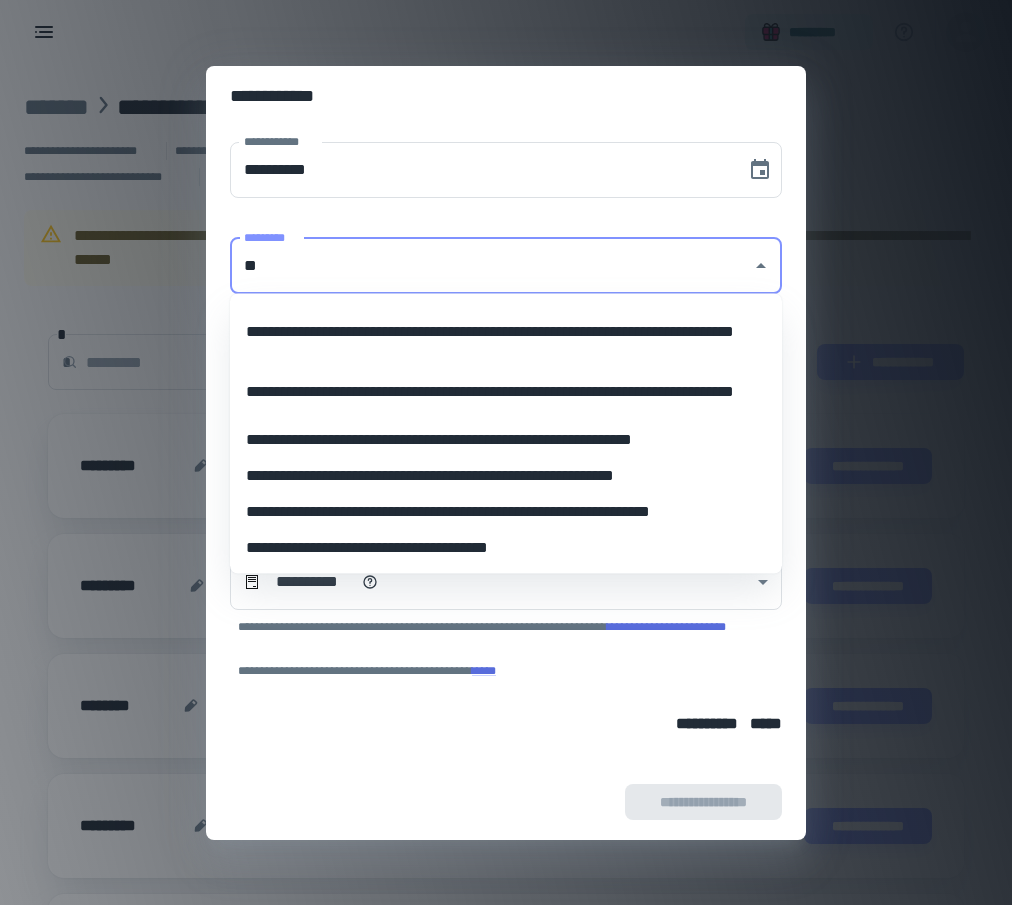type on "*" 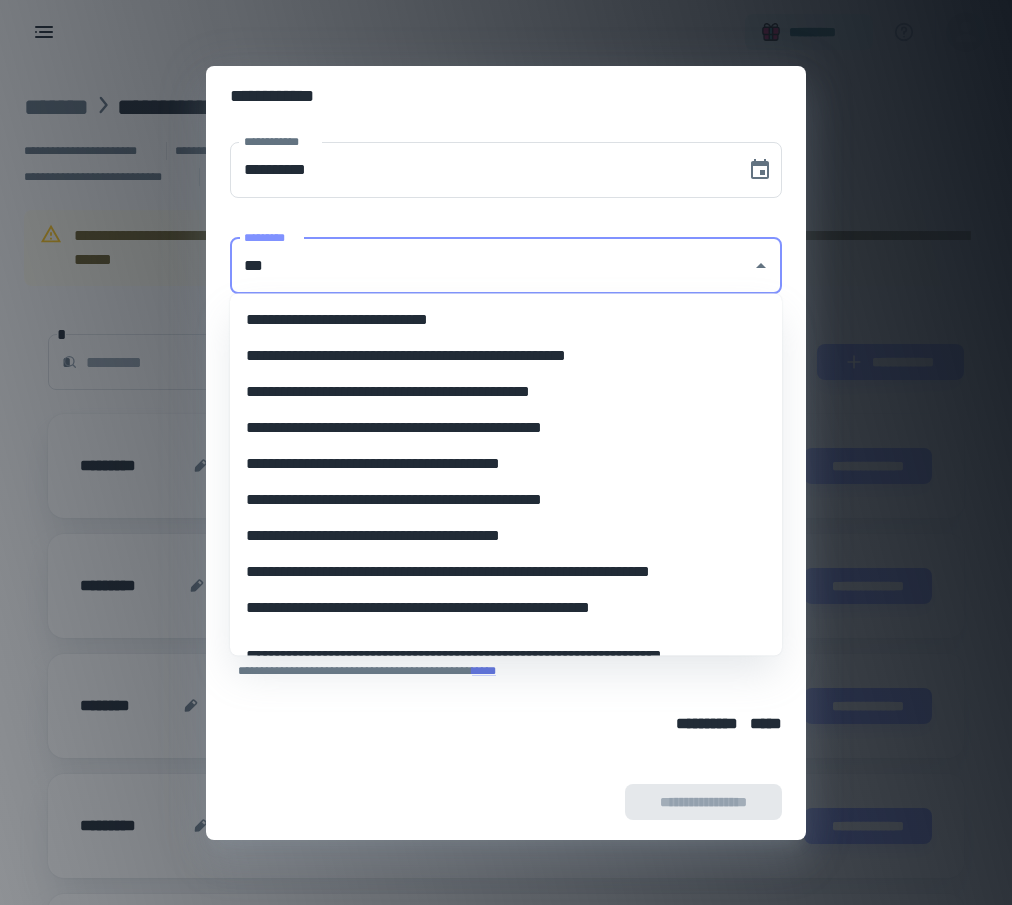 click on "**********" at bounding box center (506, 536) 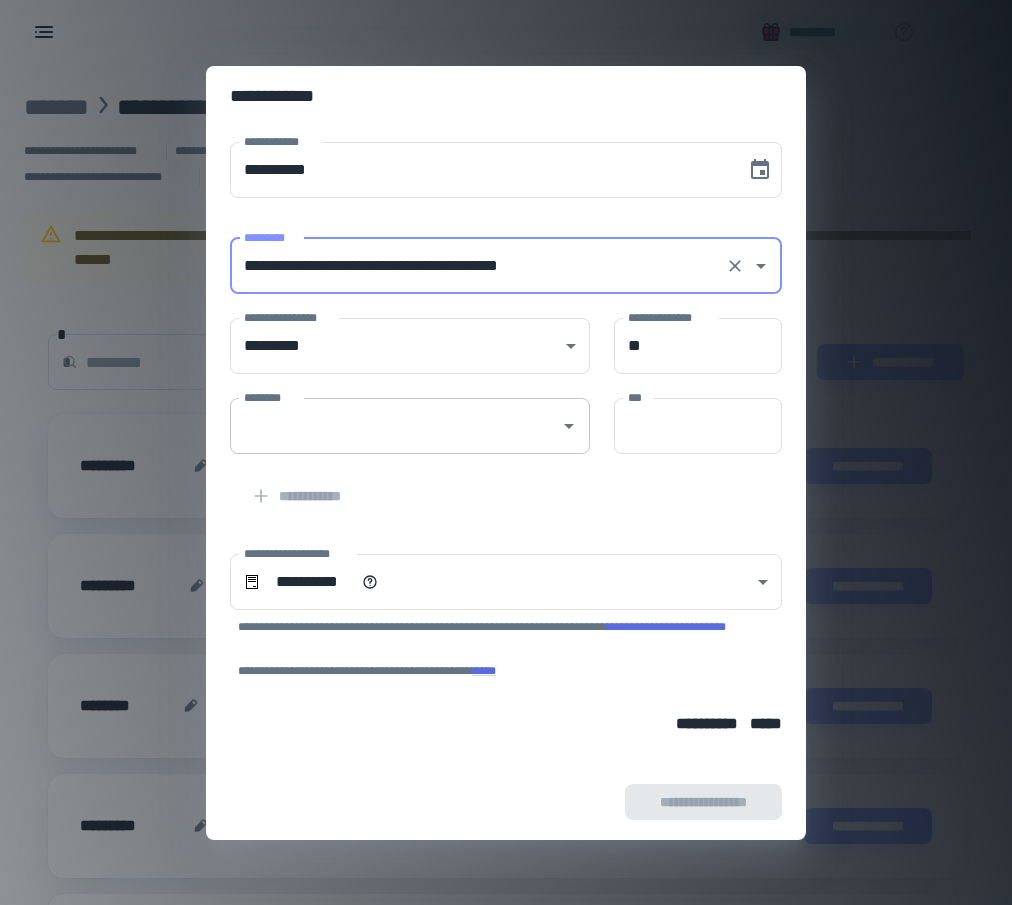 type on "**********" 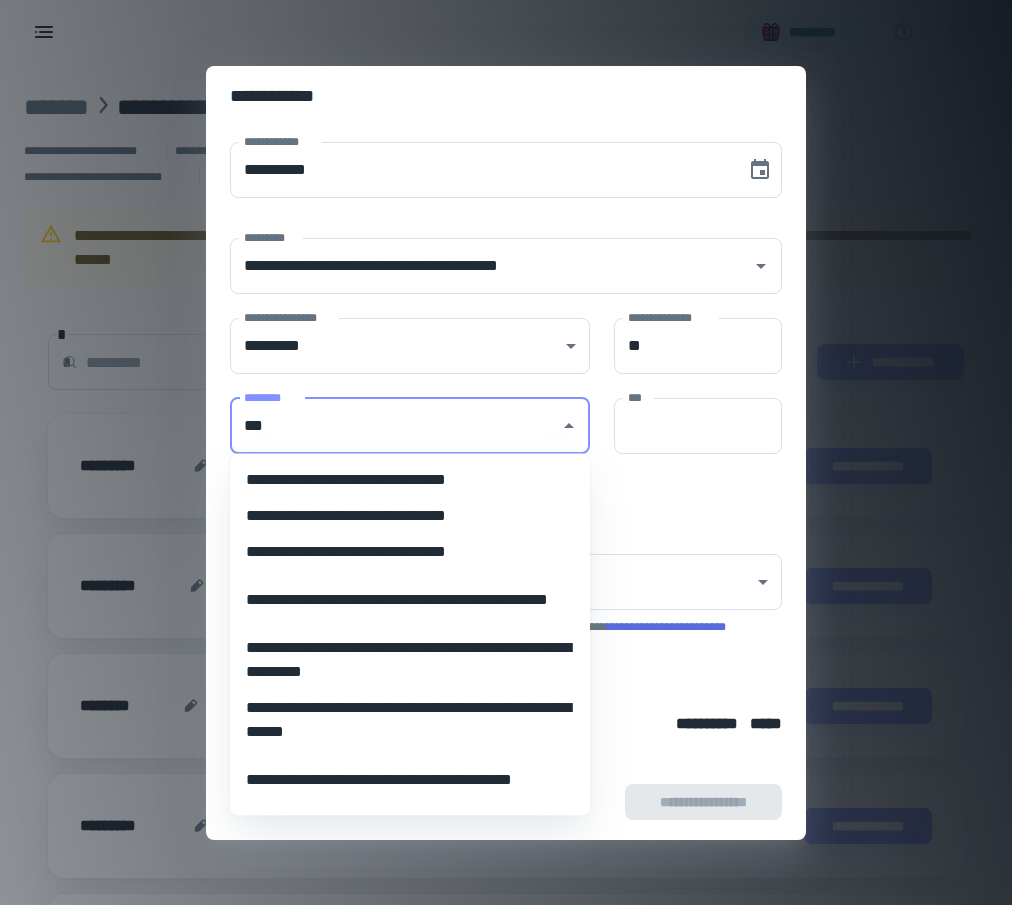 click on "**********" at bounding box center (410, 552) 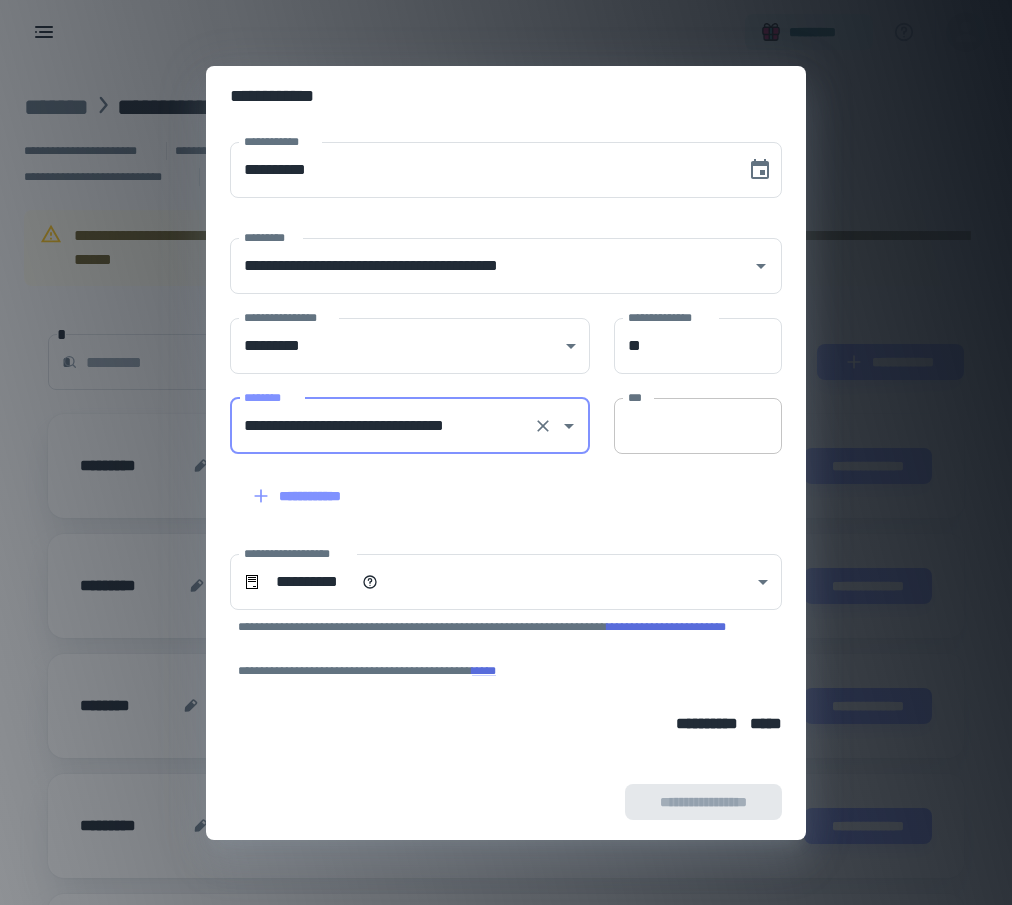 type on "**********" 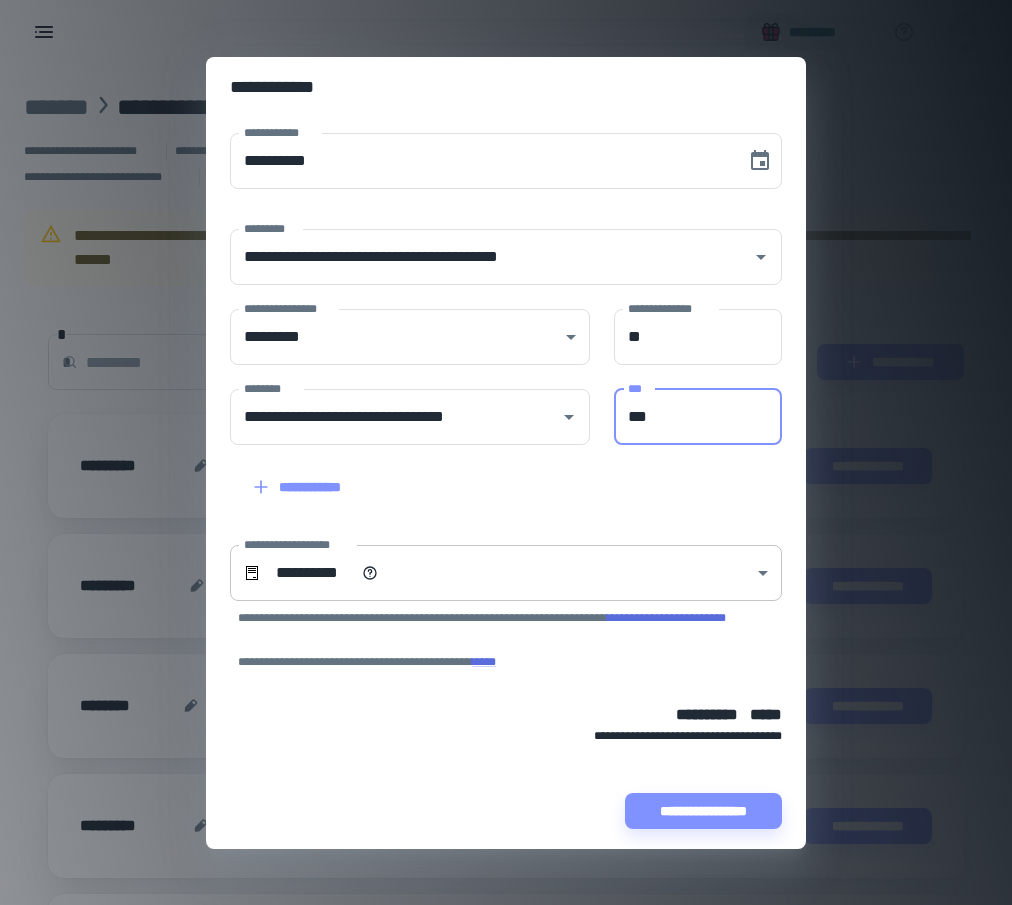 type on "***" 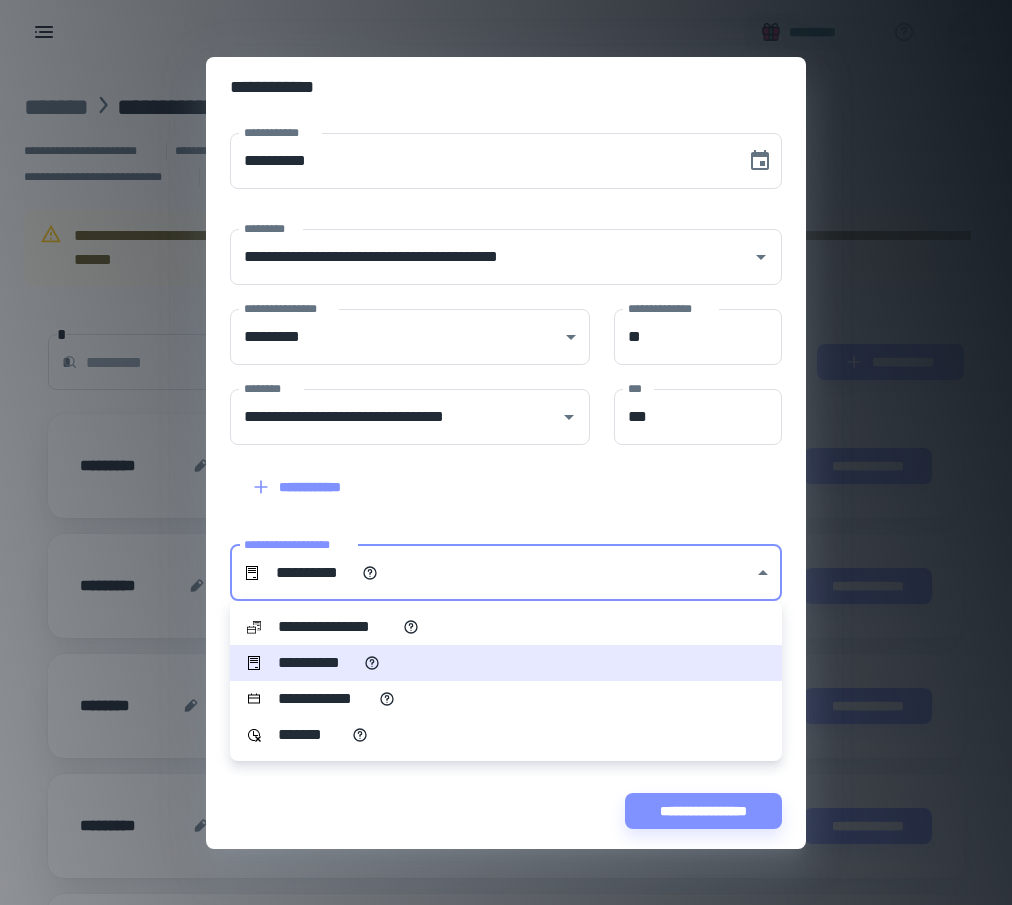 click at bounding box center (506, 452) 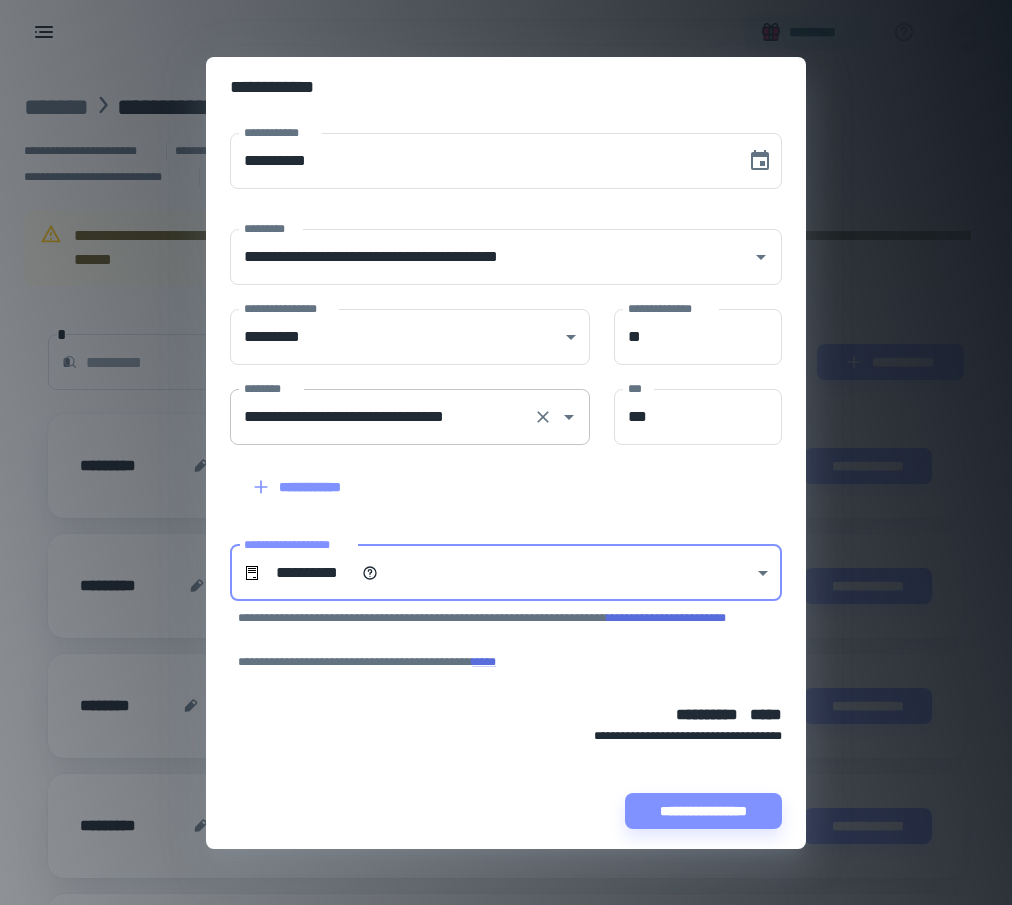click on "**********" at bounding box center [382, 417] 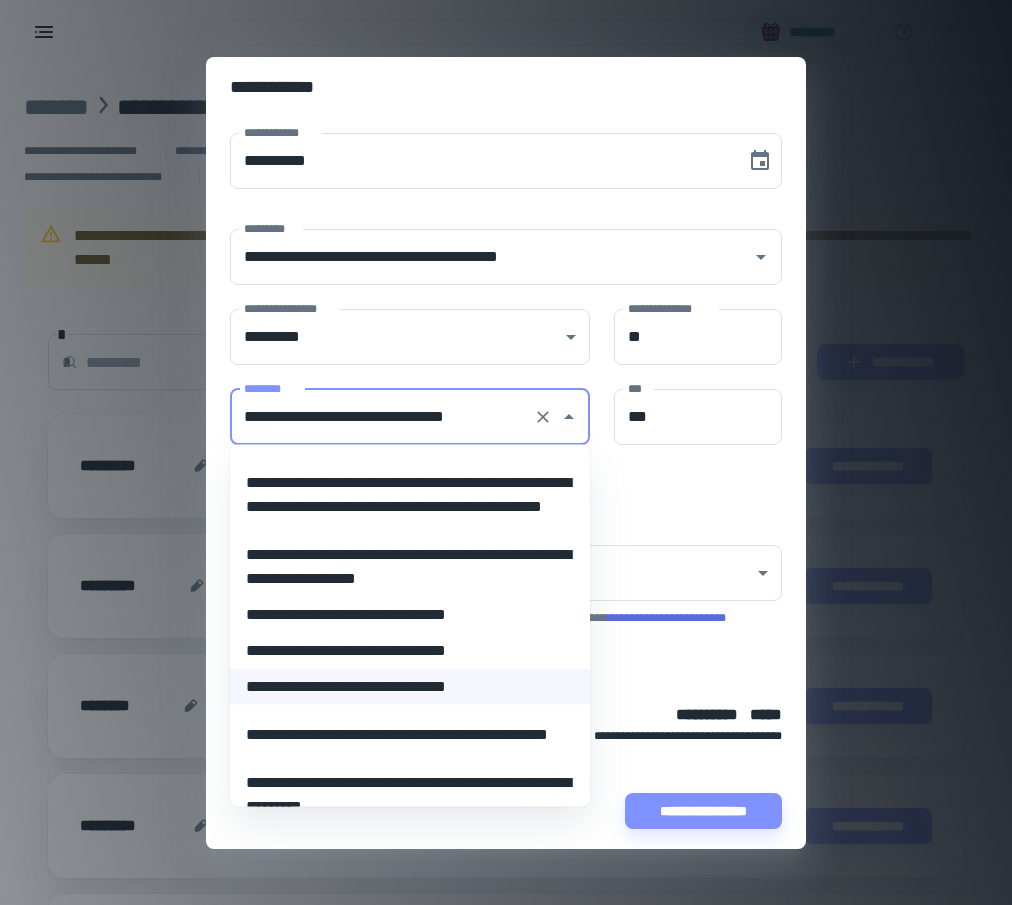 click on "**********" at bounding box center [410, 495] 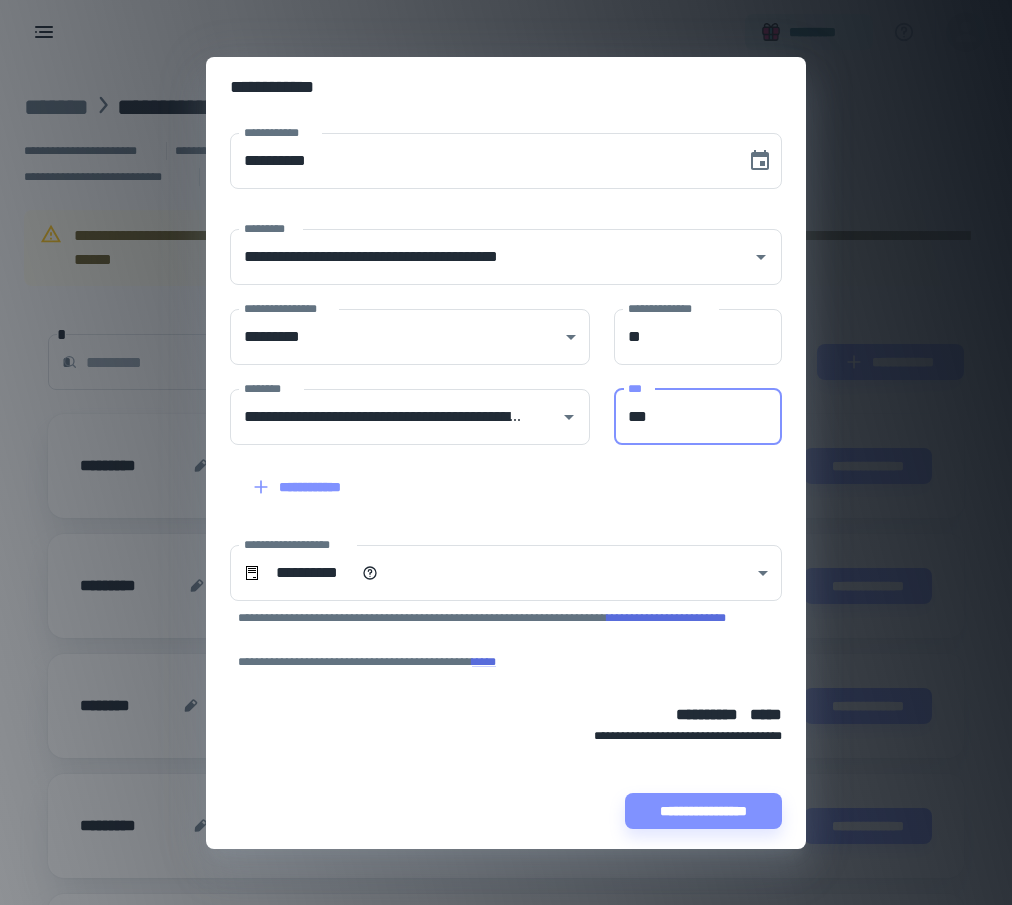 click on "***" at bounding box center [698, 417] 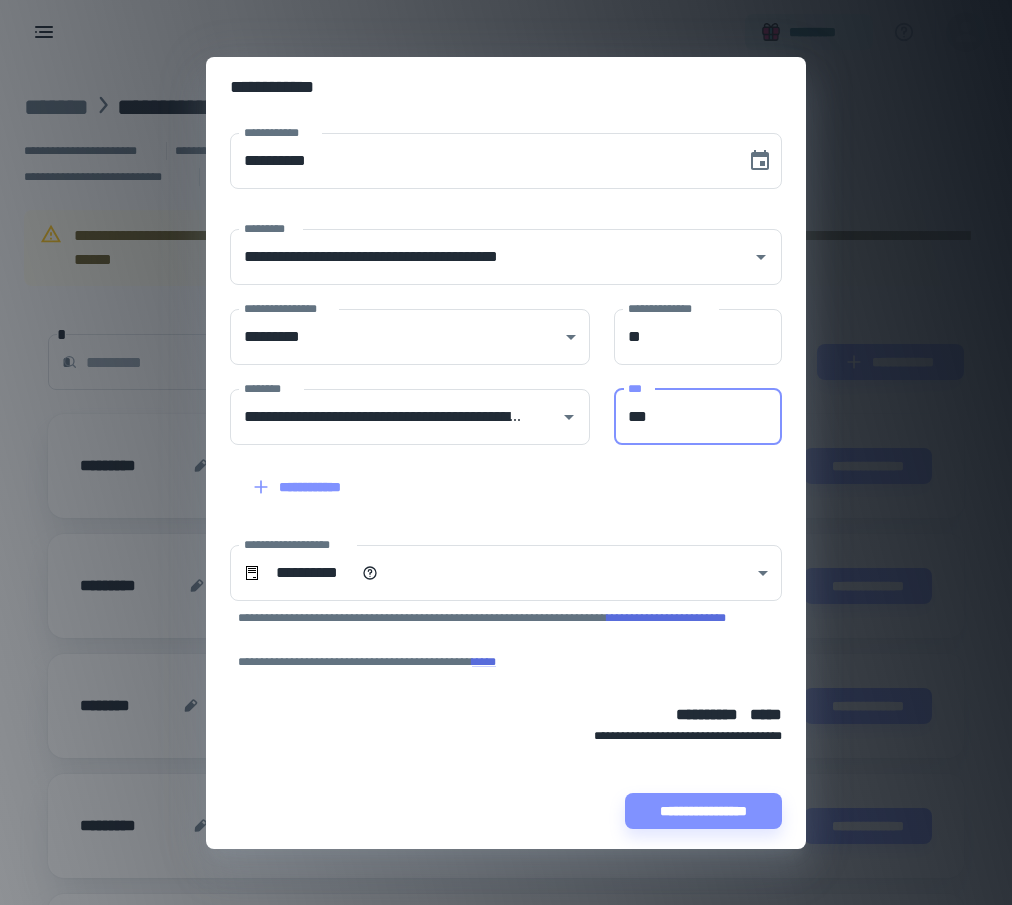 type on "***" 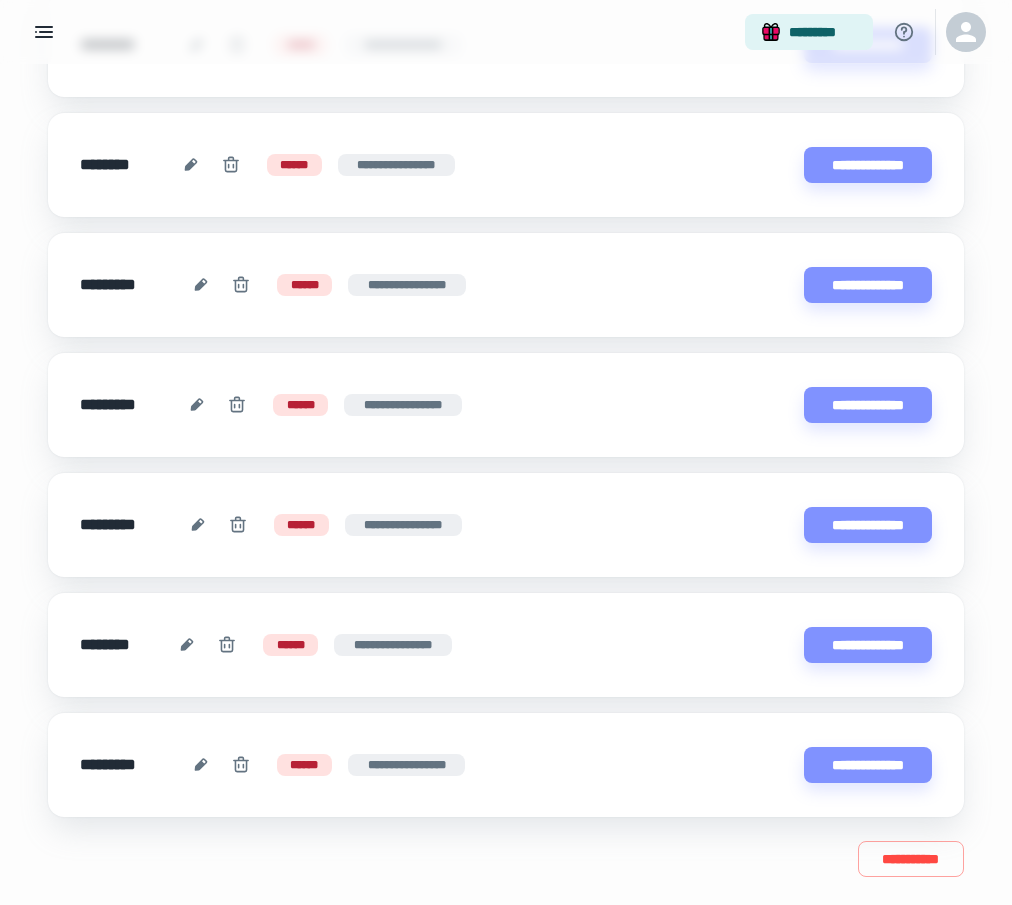 scroll, scrollTop: 593, scrollLeft: 0, axis: vertical 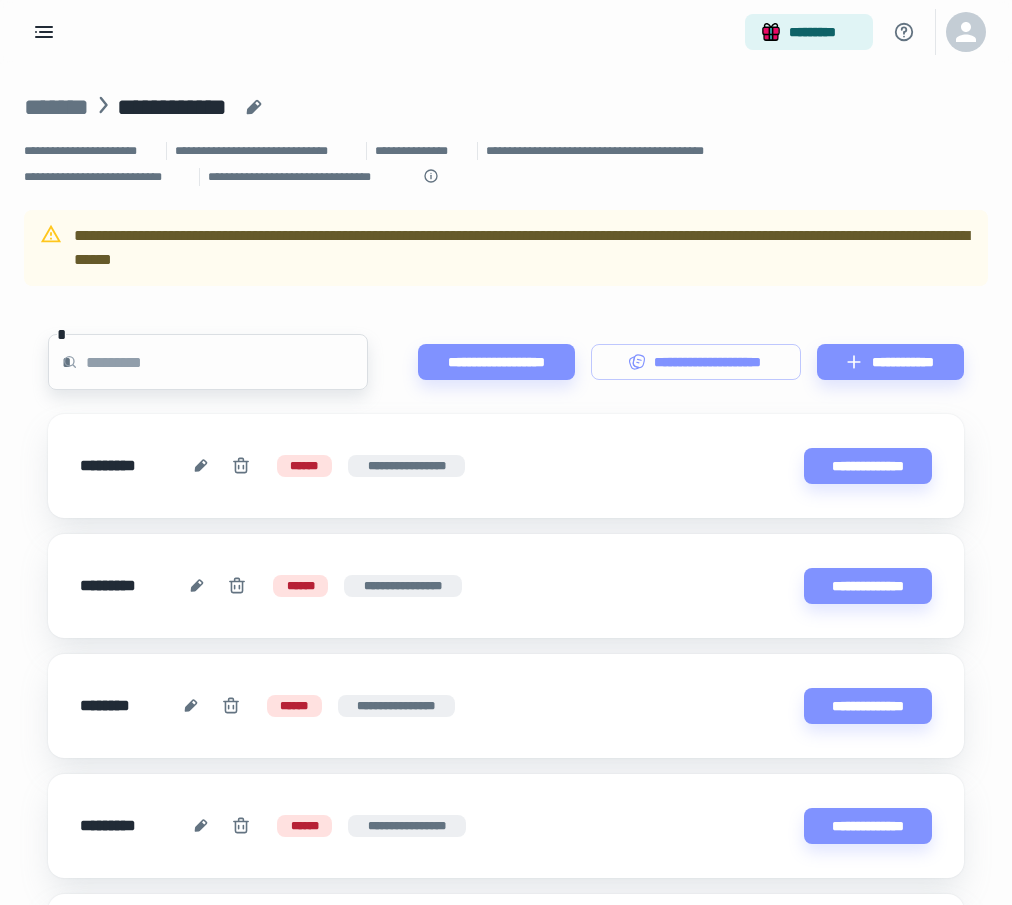 click at bounding box center (227, 362) 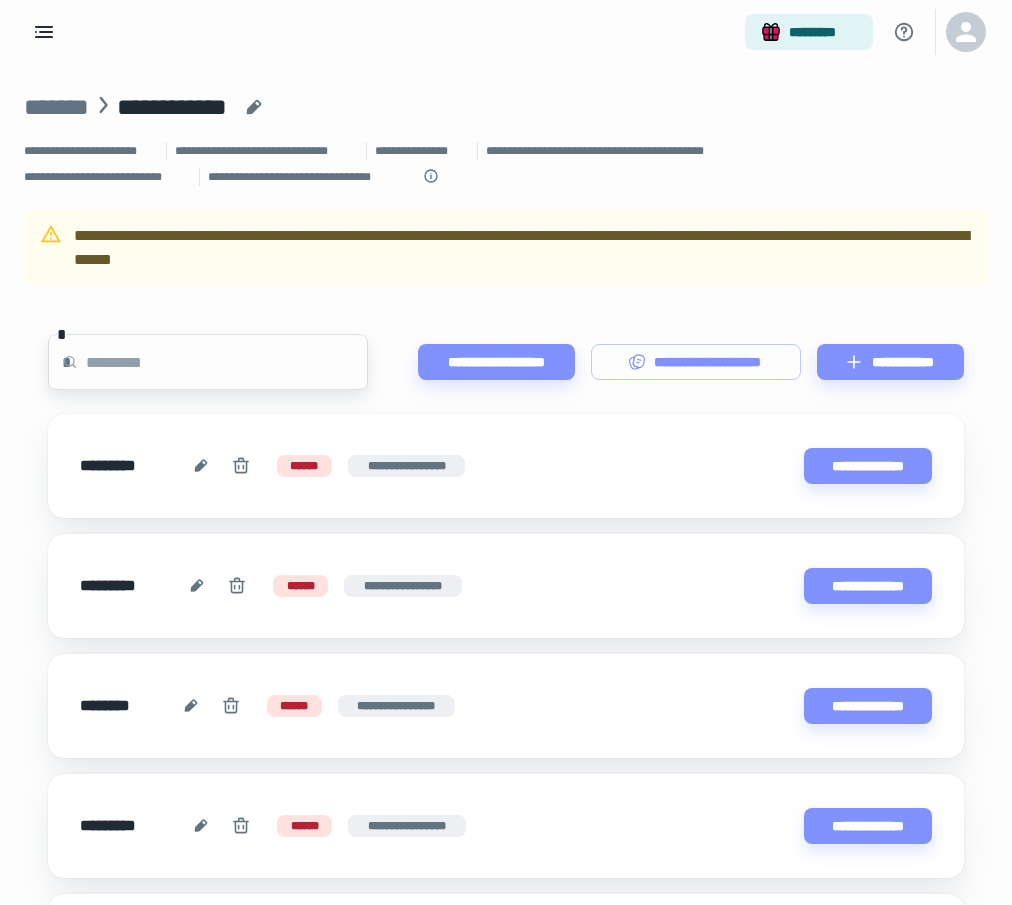 click on "[FIRST] [LAST] [STREET] [CITY], [STATE] [ZIP] [COUNTRY] [PHONE] [EMAIL] [SSN] [DLN] [CC] [DOB] [AGE]" at bounding box center [506, 177] 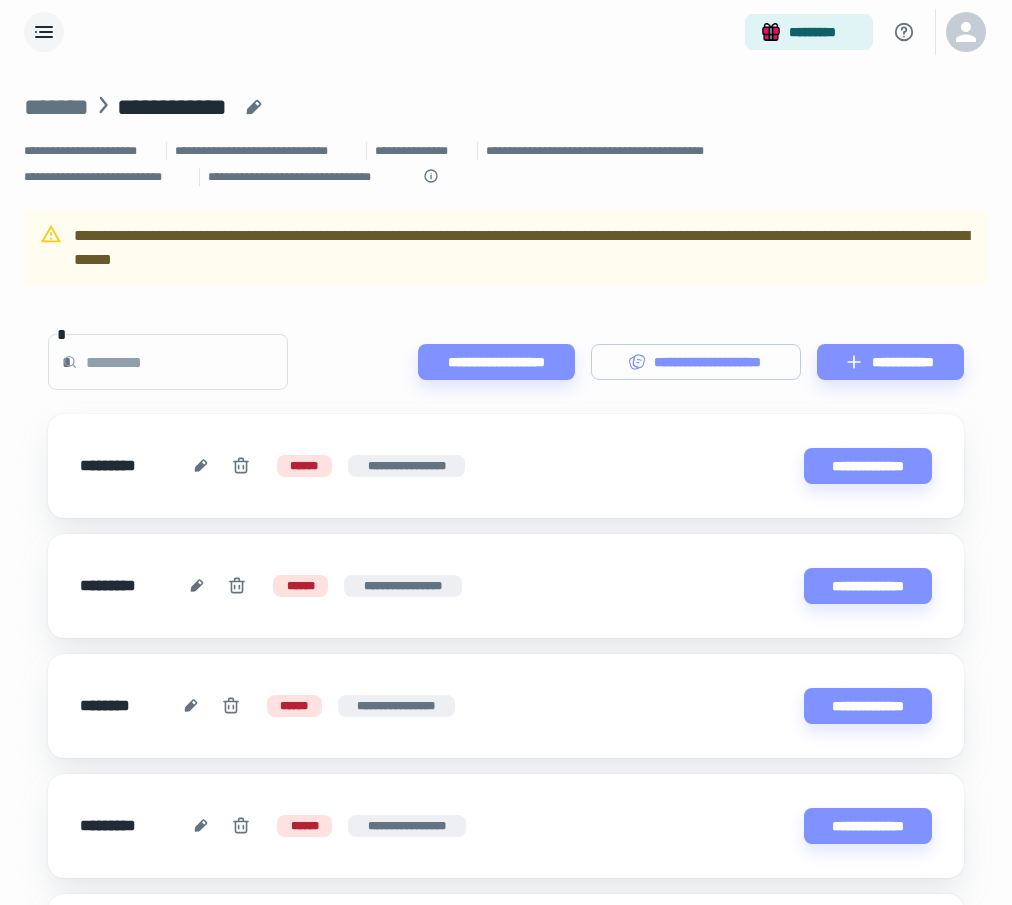 click 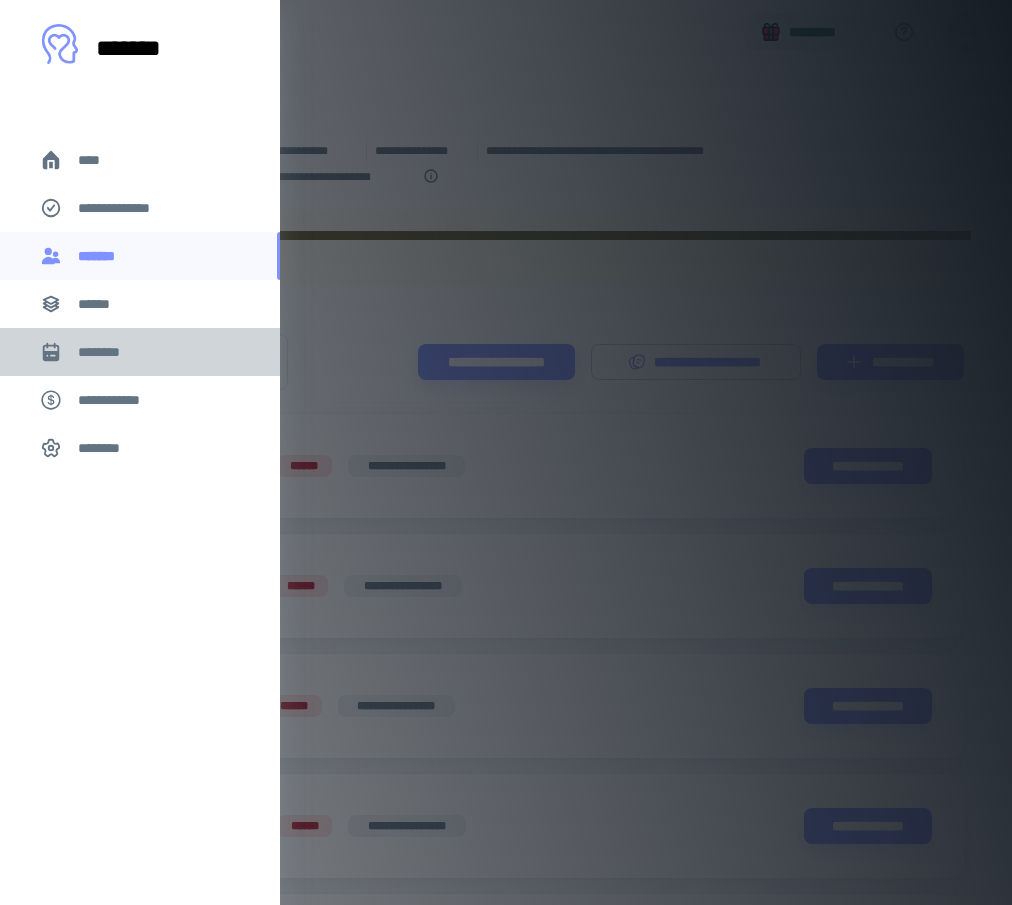 click on "********" at bounding box center (140, 352) 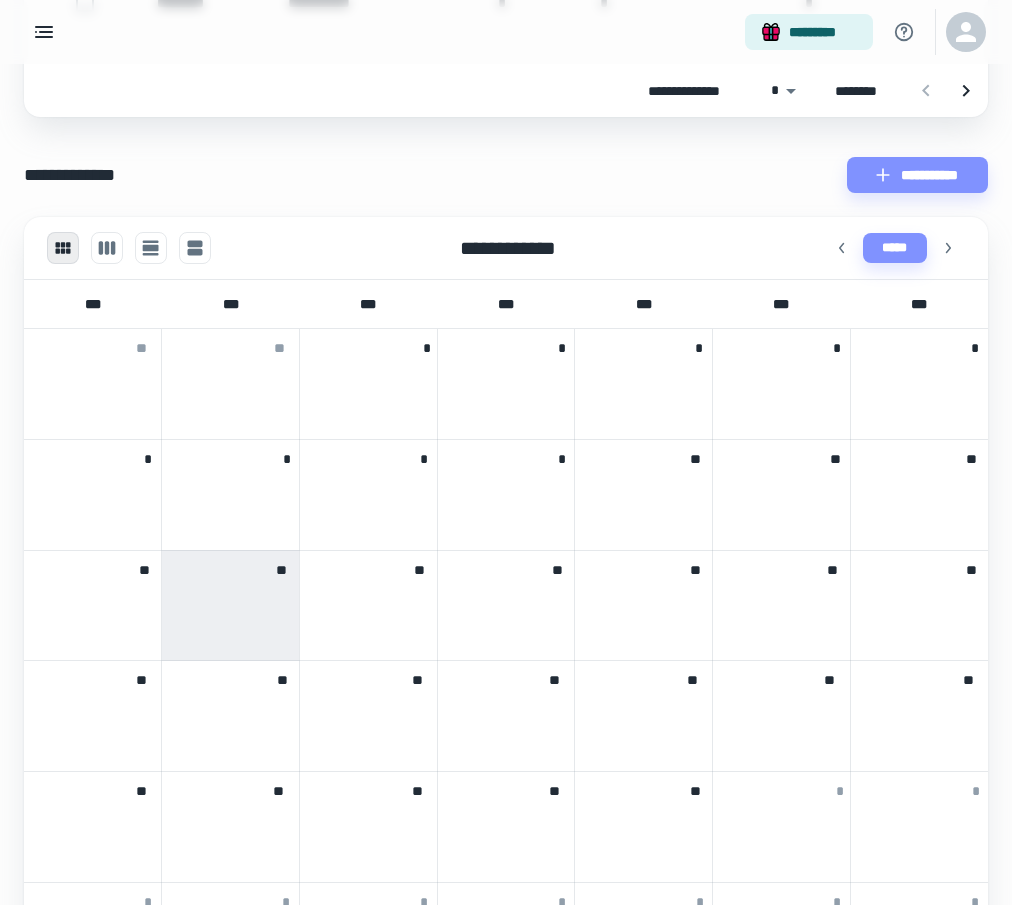 scroll, scrollTop: 749, scrollLeft: 0, axis: vertical 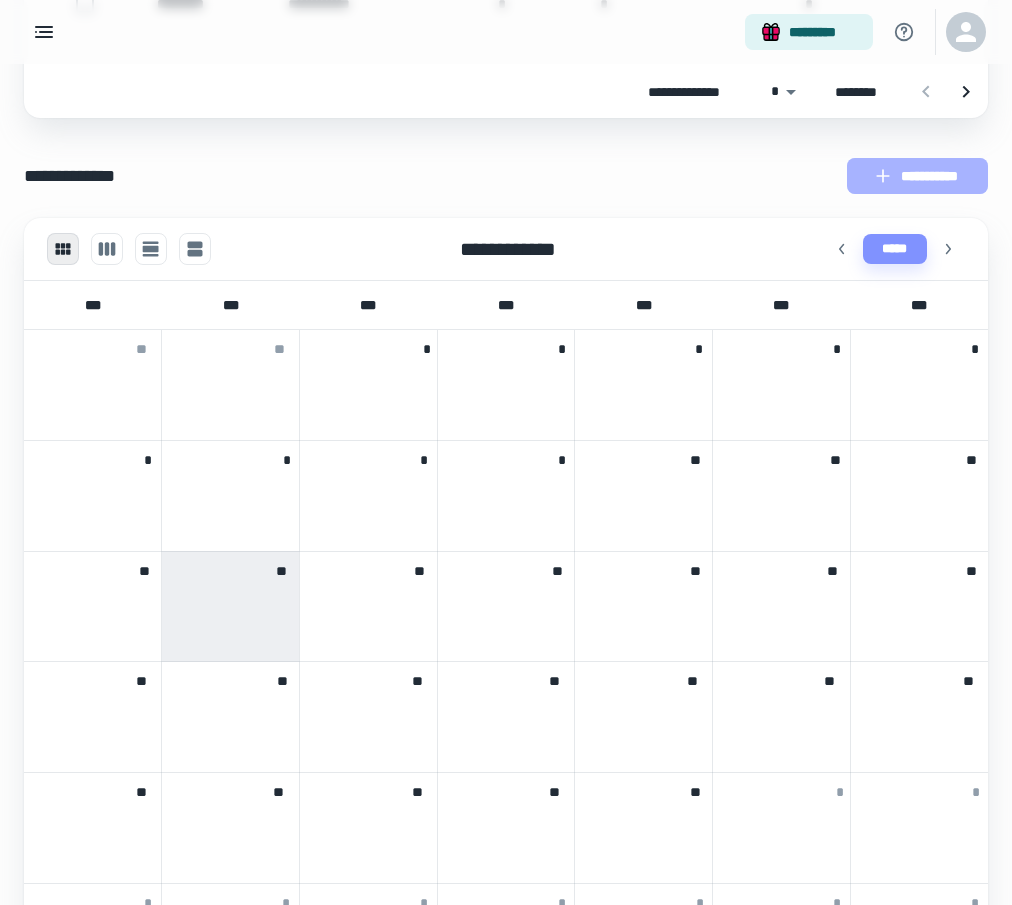 click on "**********" at bounding box center [917, 176] 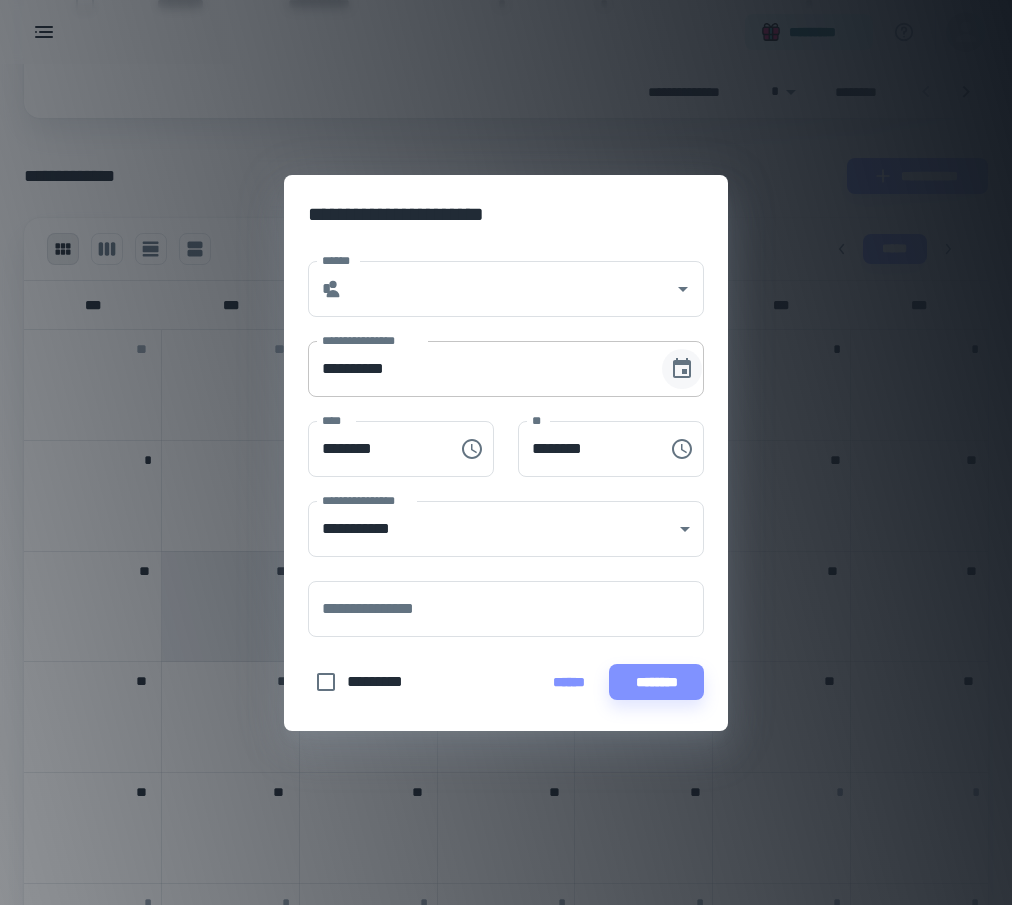 click 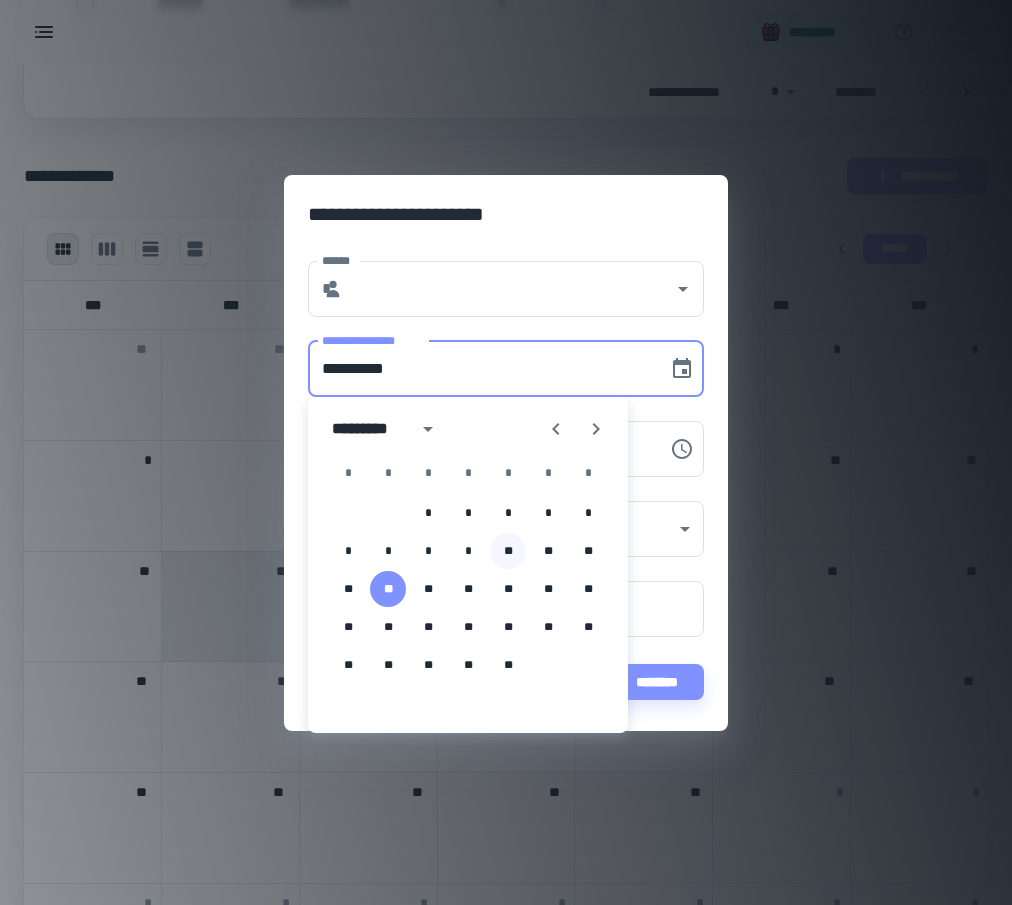 click on "**" at bounding box center (508, 551) 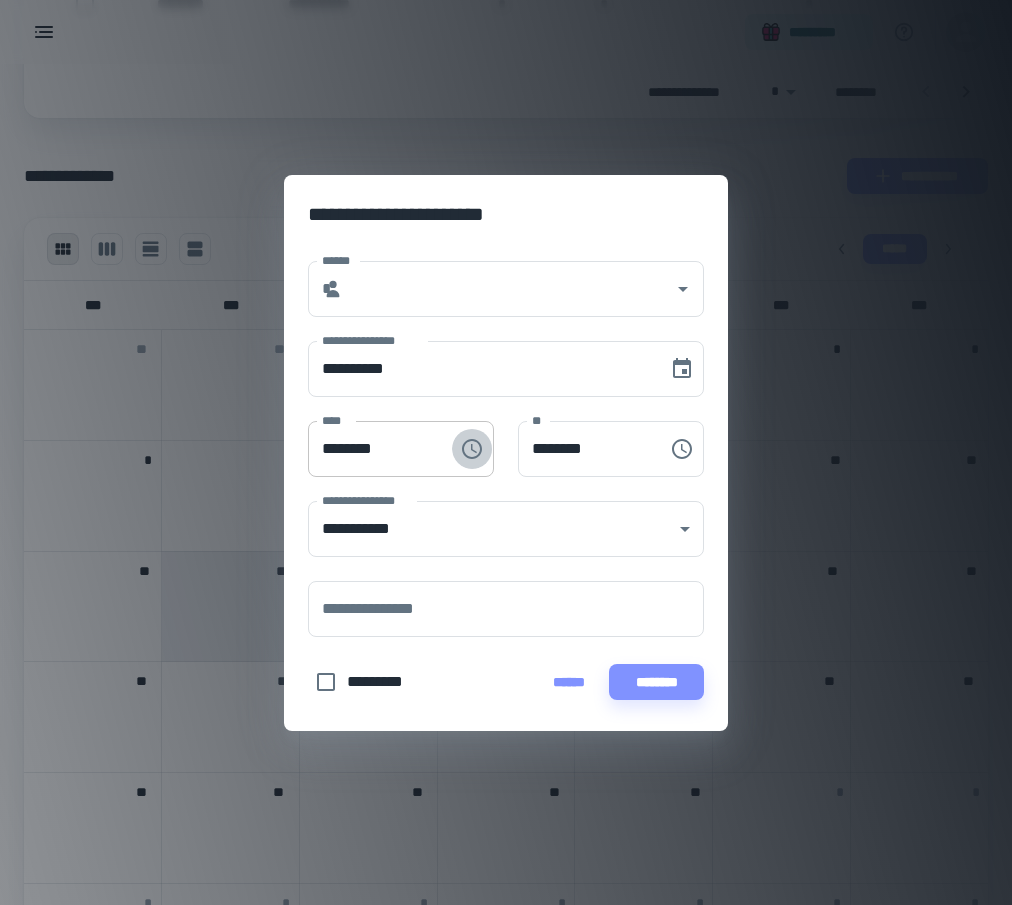 click 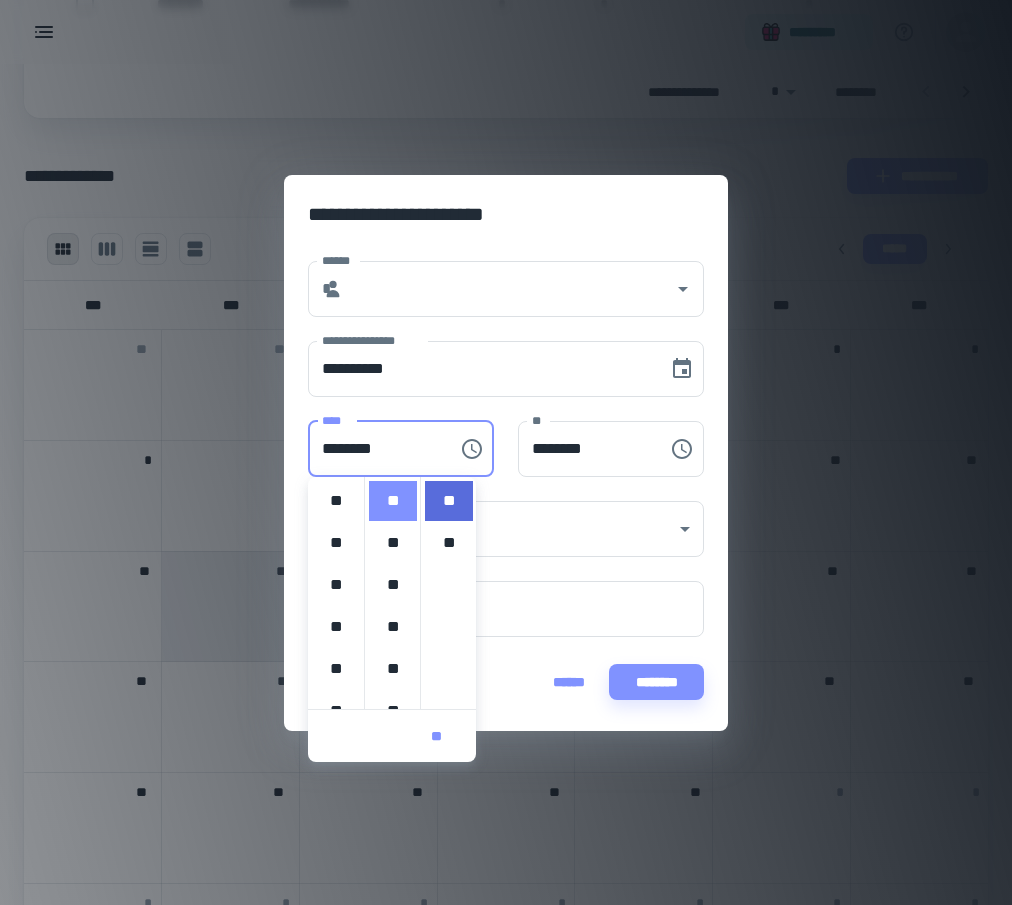 scroll, scrollTop: 420, scrollLeft: 0, axis: vertical 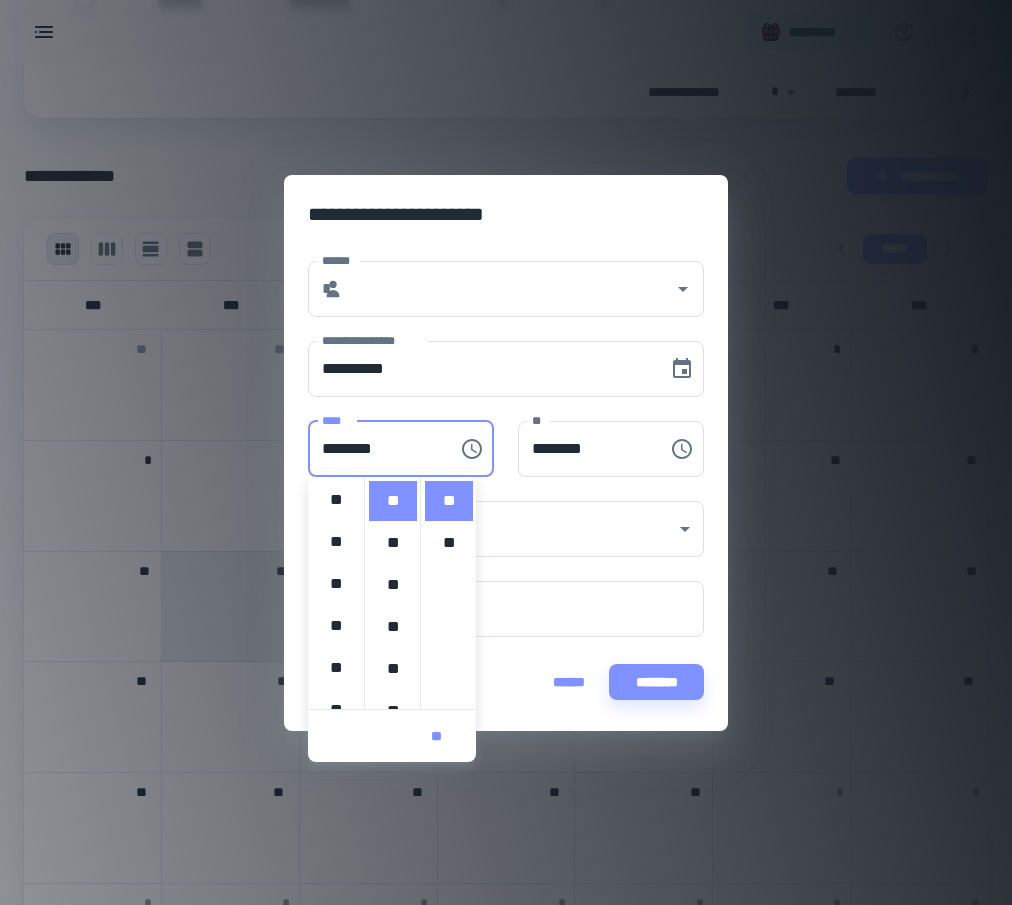 click on "**" at bounding box center (336, 500) 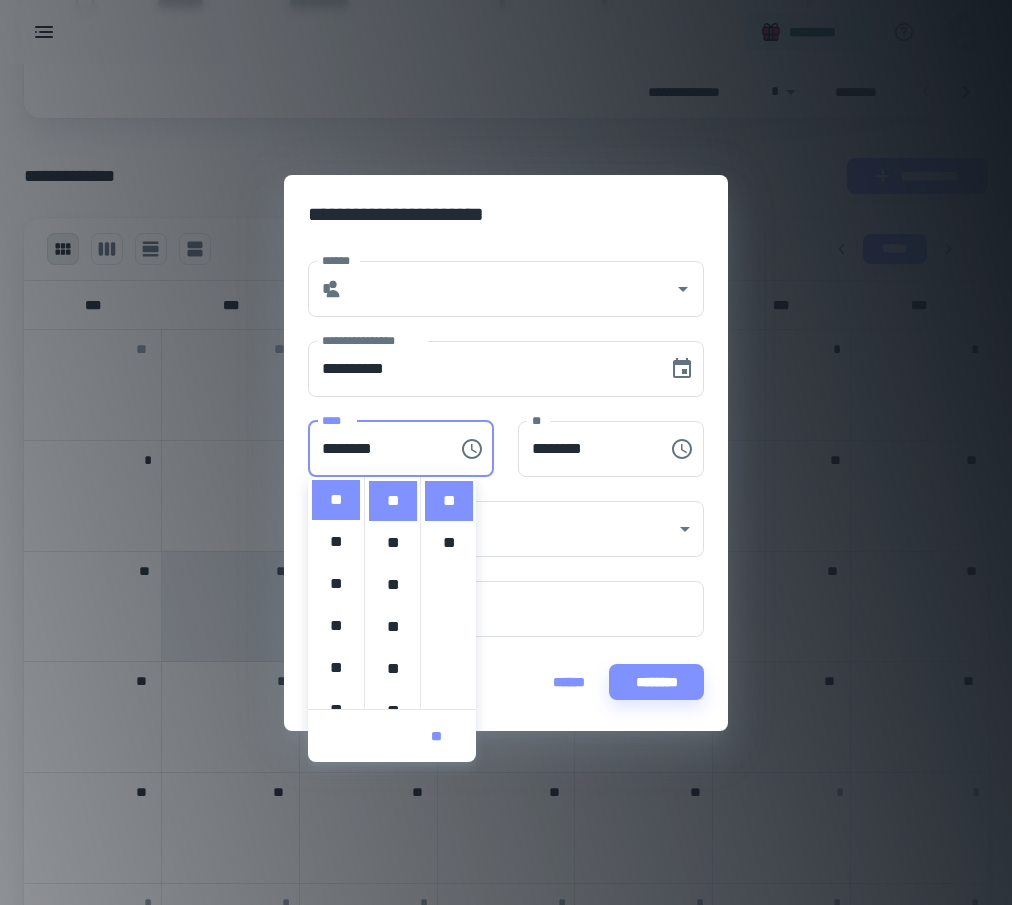 type on "********" 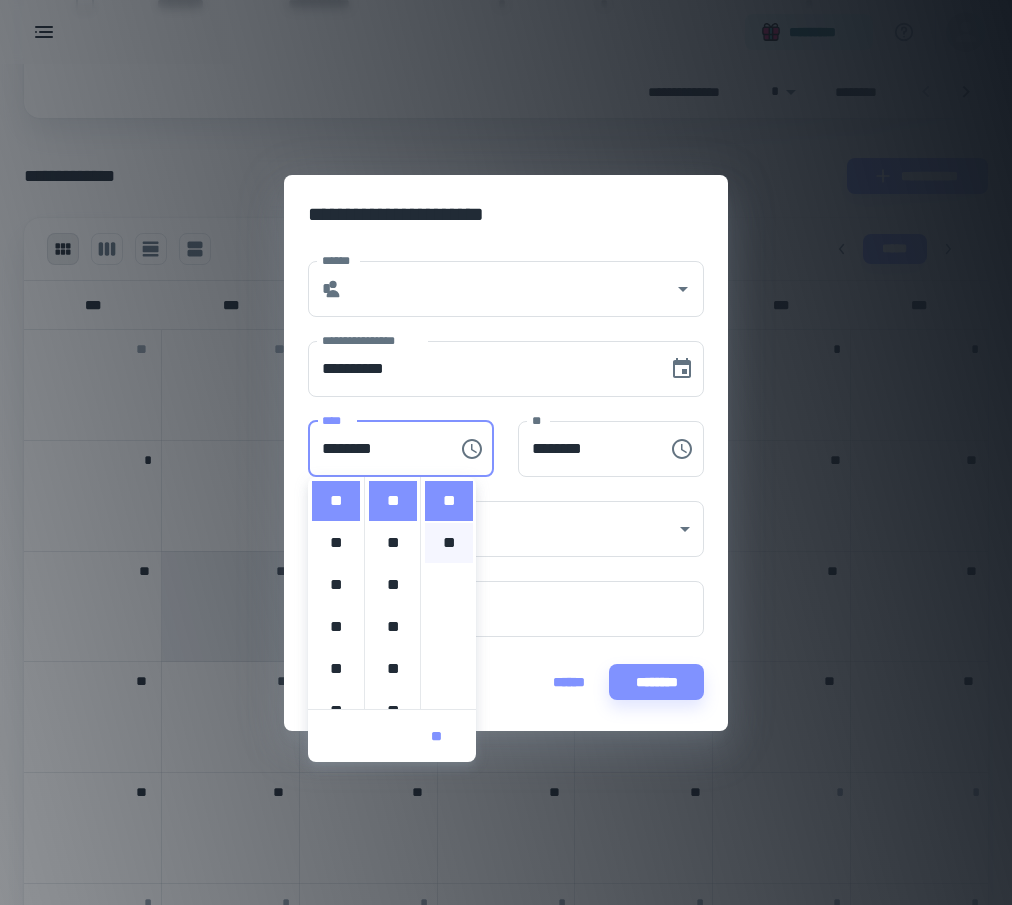 click on "**" at bounding box center [449, 543] 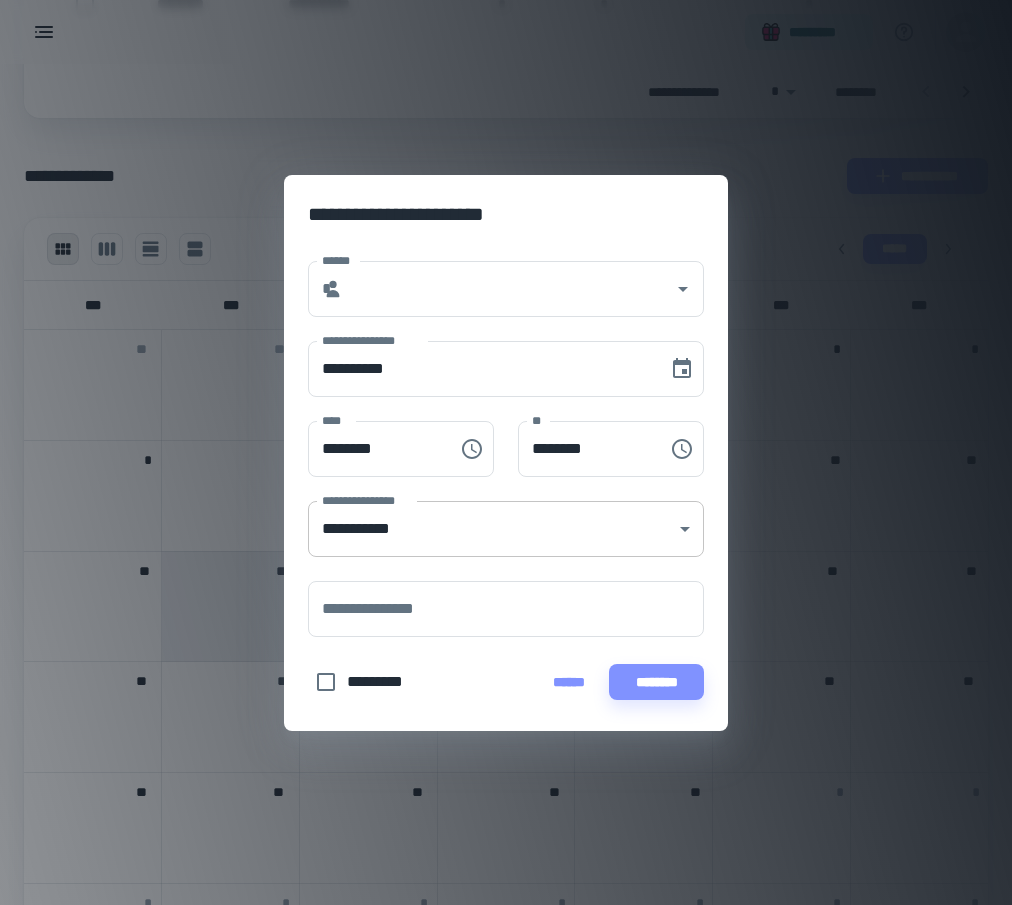 scroll, scrollTop: 42, scrollLeft: 0, axis: vertical 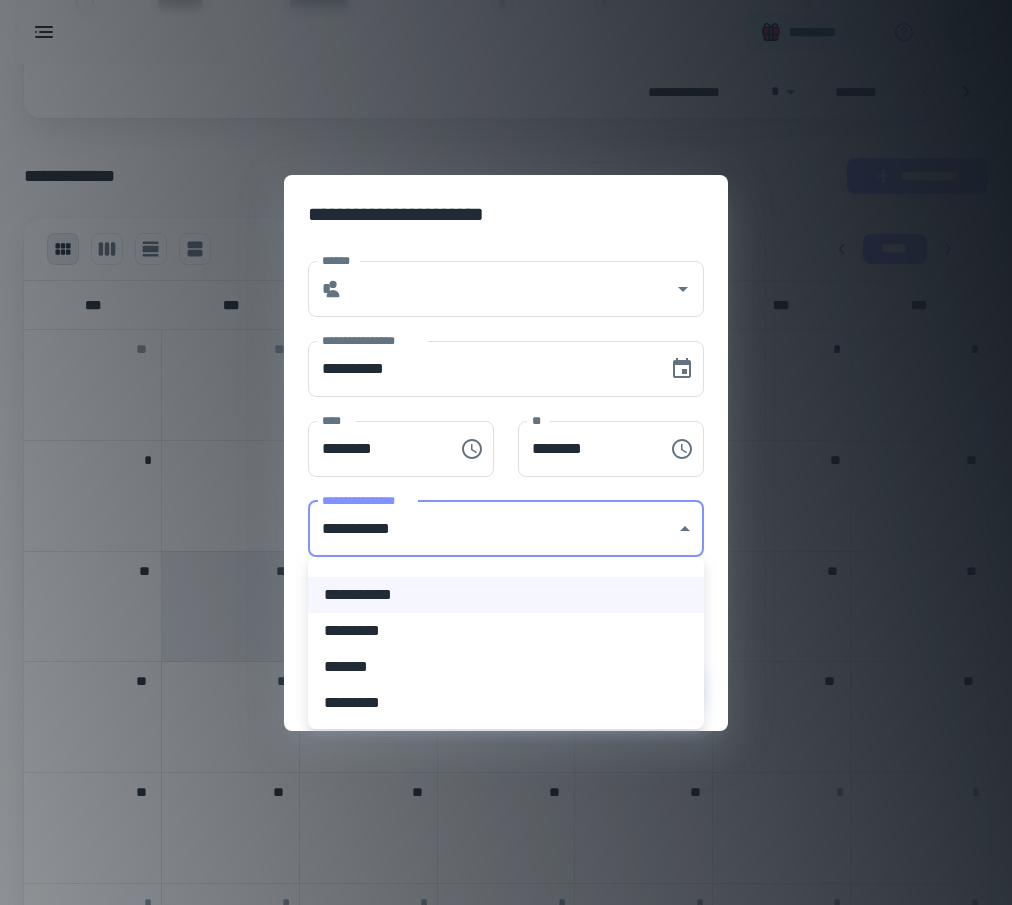 click on "[FIRST] [LAST] [STREET] [CITY], [STATE] [ZIP] [COUNTRY] [PHONE] [EMAIL] [SSN] [DLN] [CC] [DOB] [AGE]" at bounding box center [506, -297] 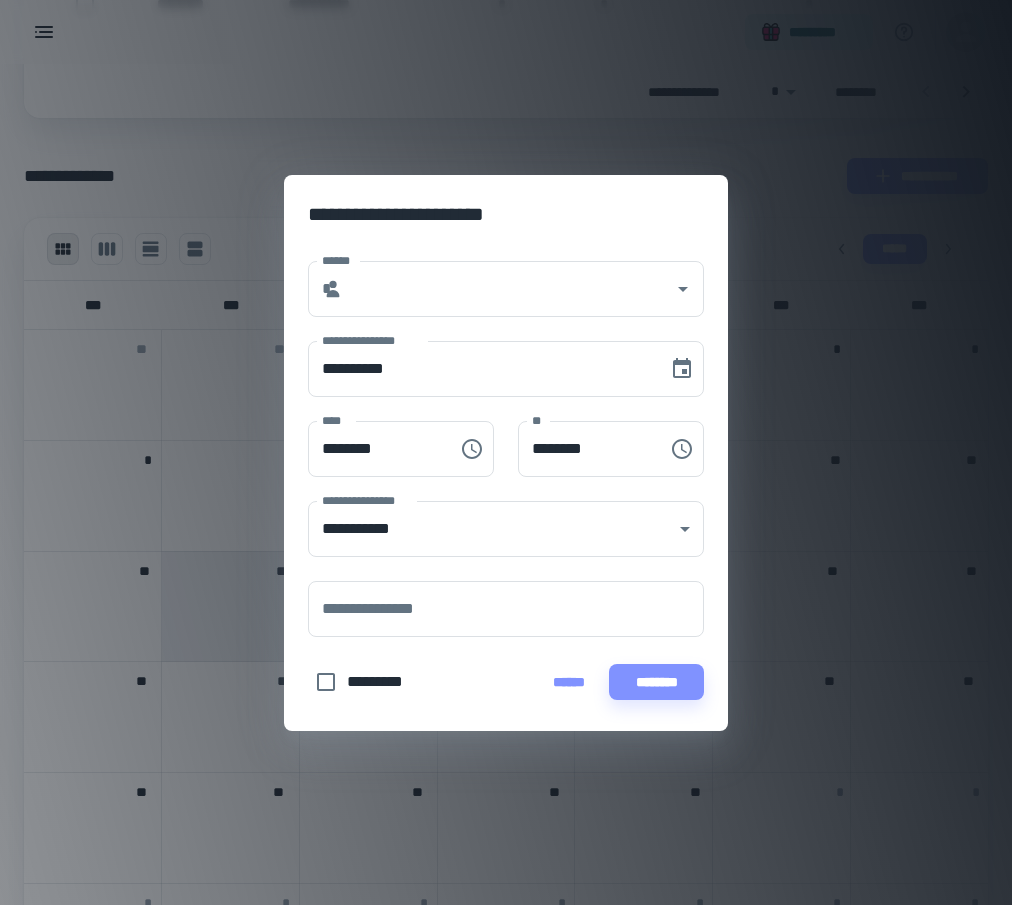 click on "******" at bounding box center (508, 289) 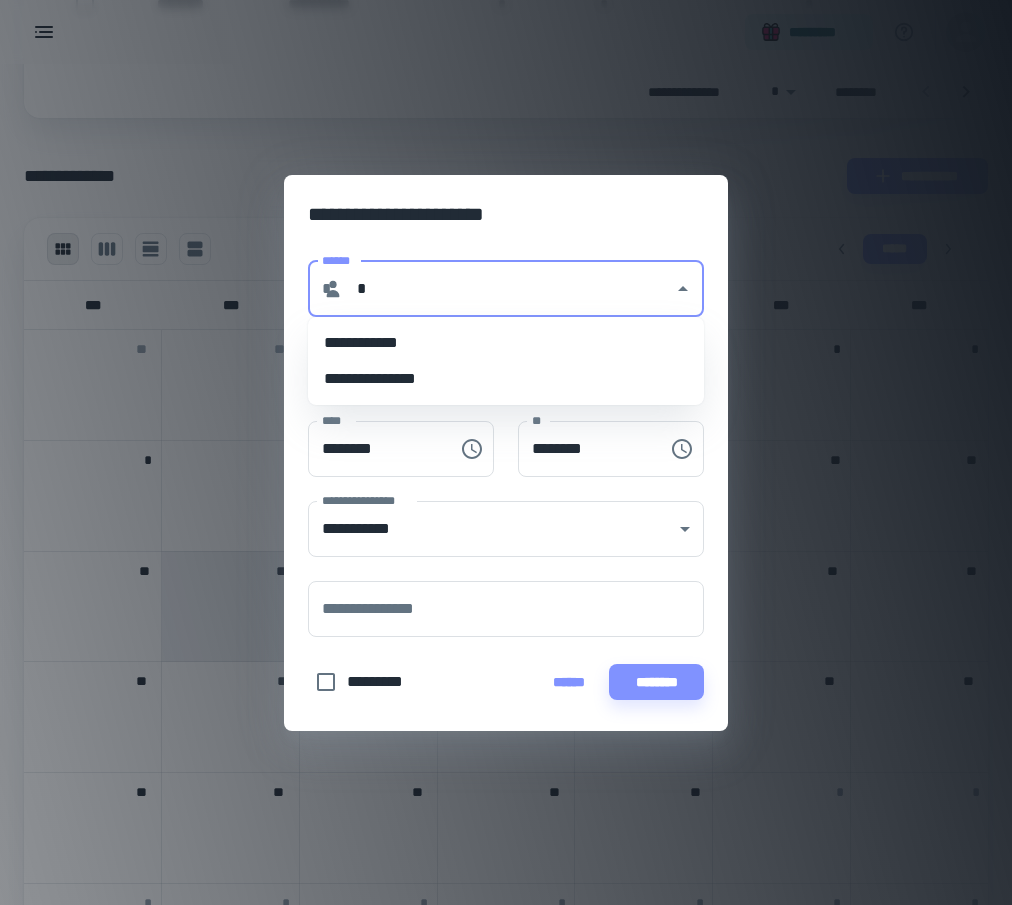 click on "**********" at bounding box center (506, 343) 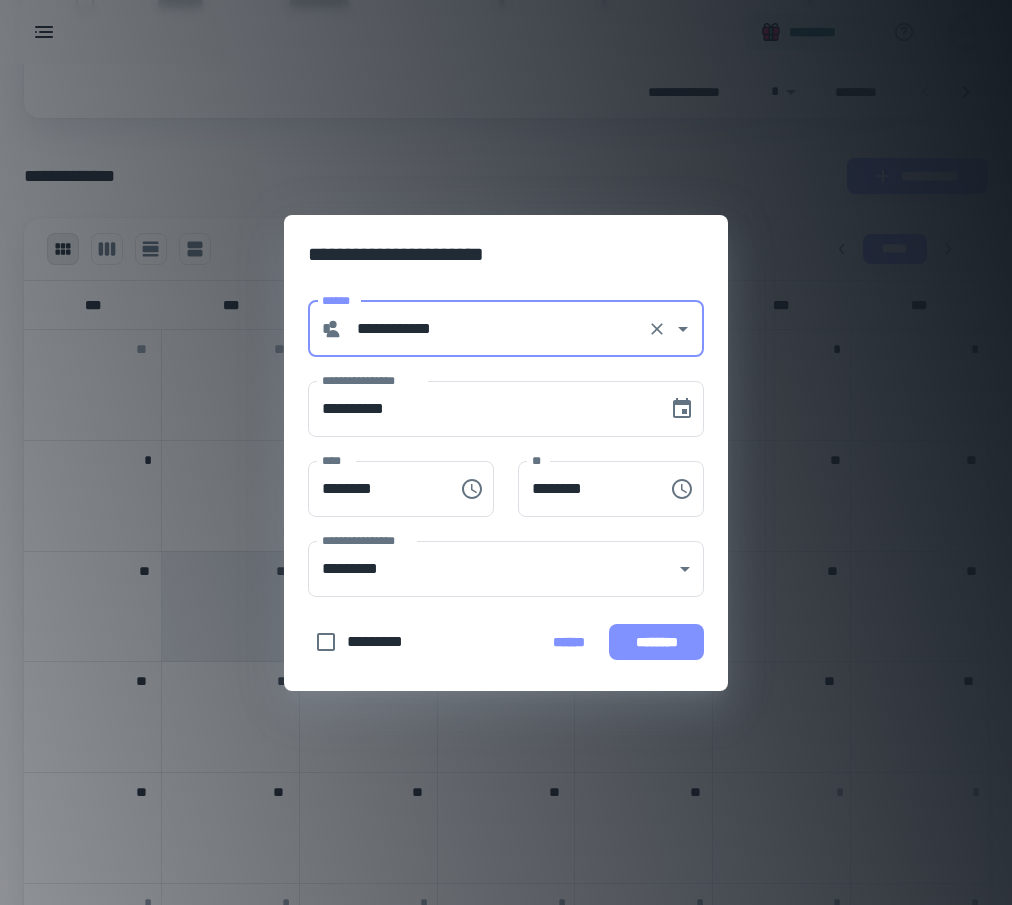 type on "**********" 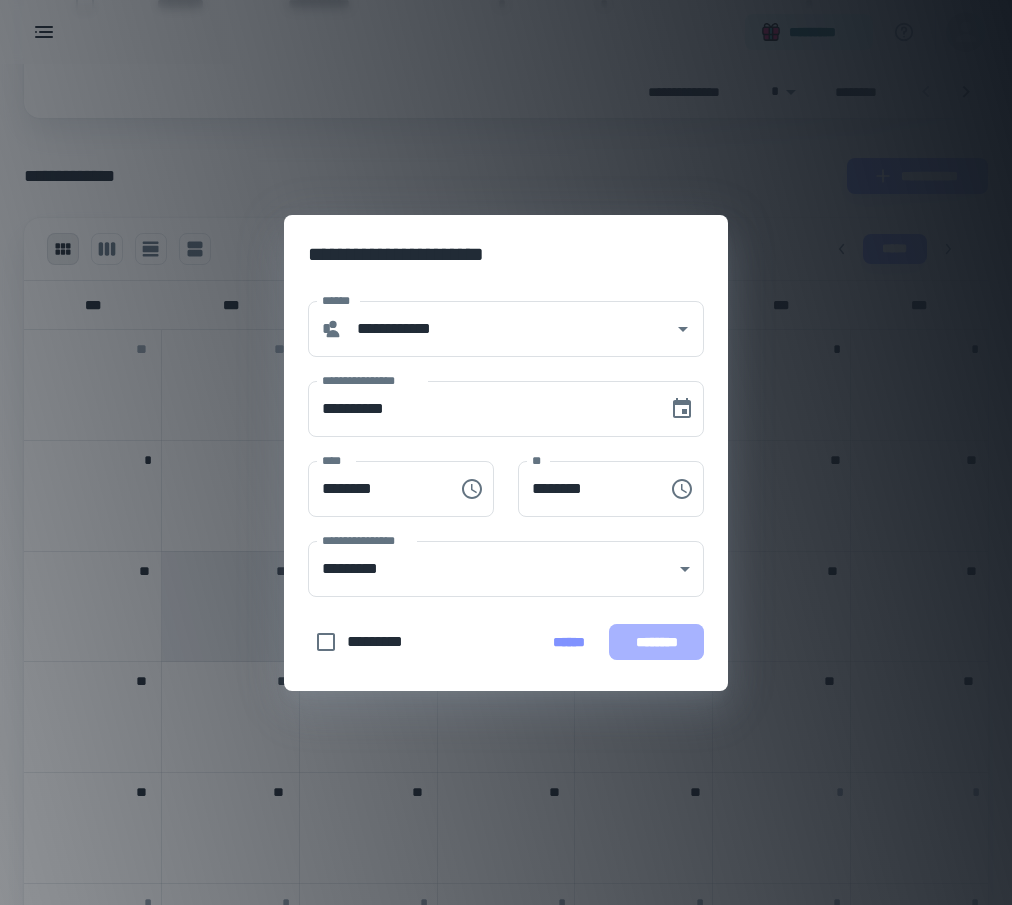 click on "********" at bounding box center [656, 642] 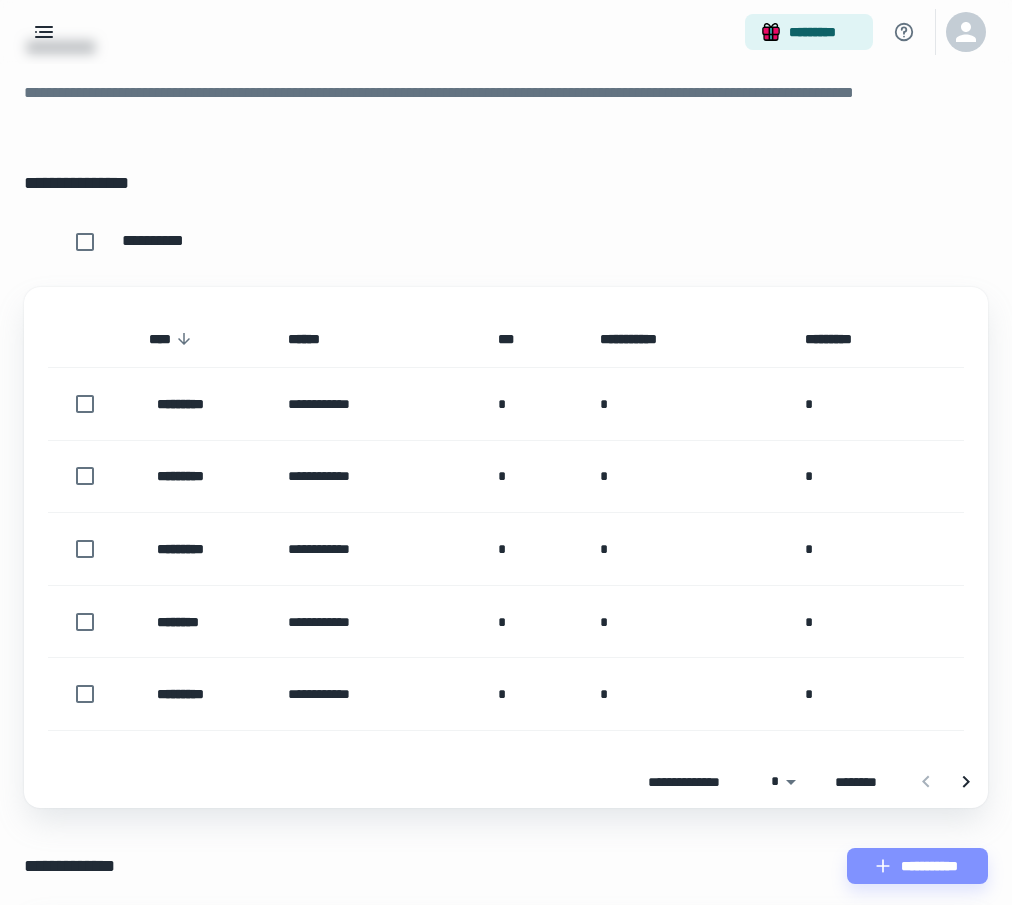 scroll, scrollTop: 0, scrollLeft: 0, axis: both 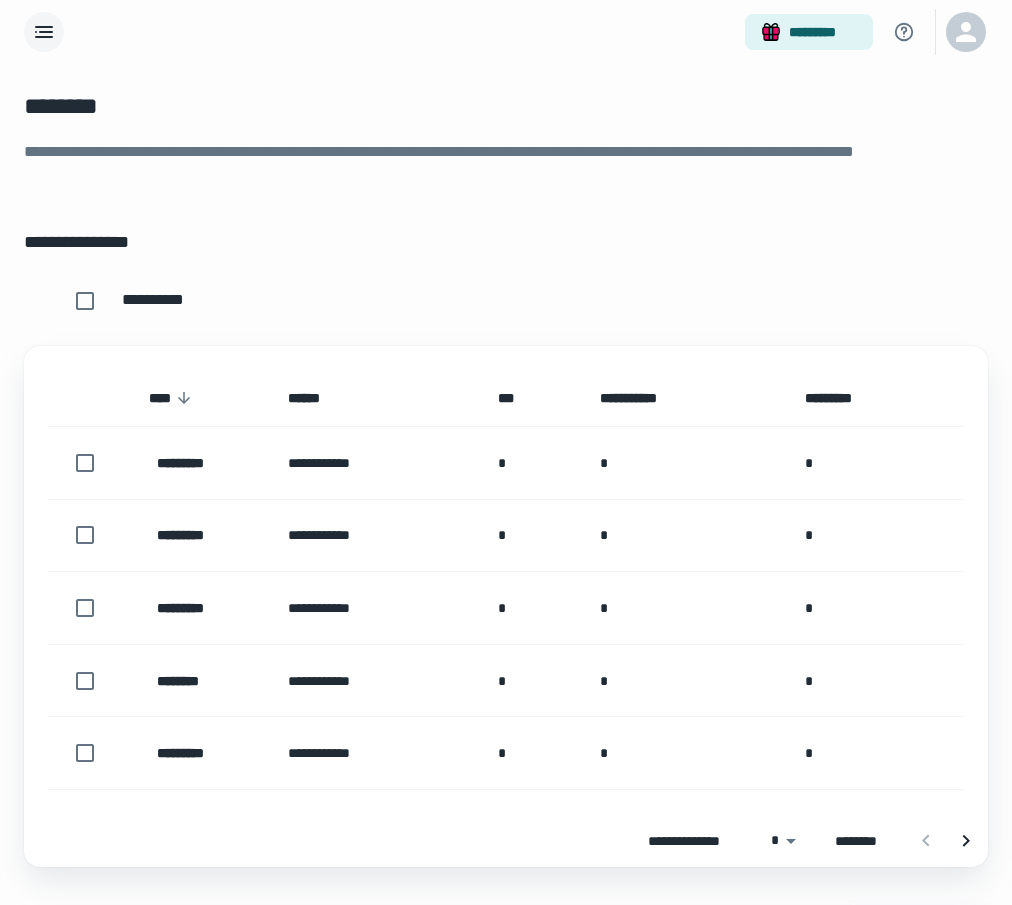 click 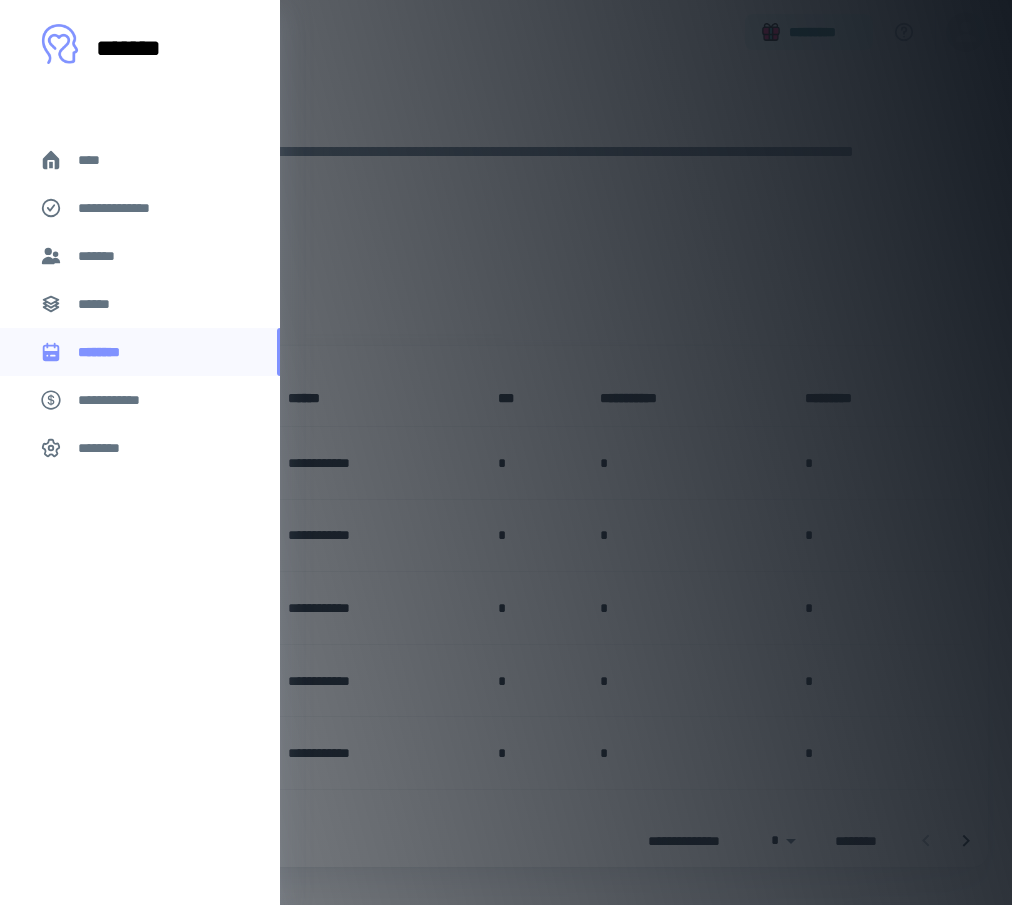 click on "****" at bounding box center (140, 160) 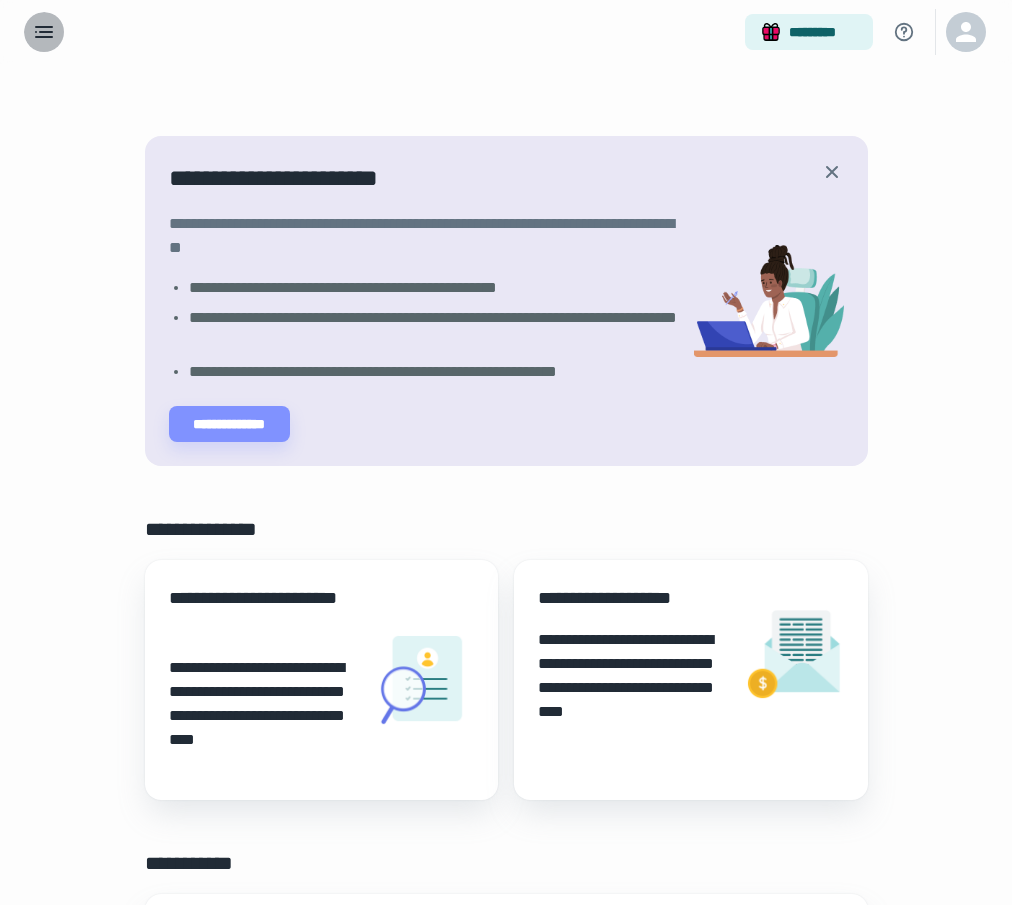click at bounding box center [44, 32] 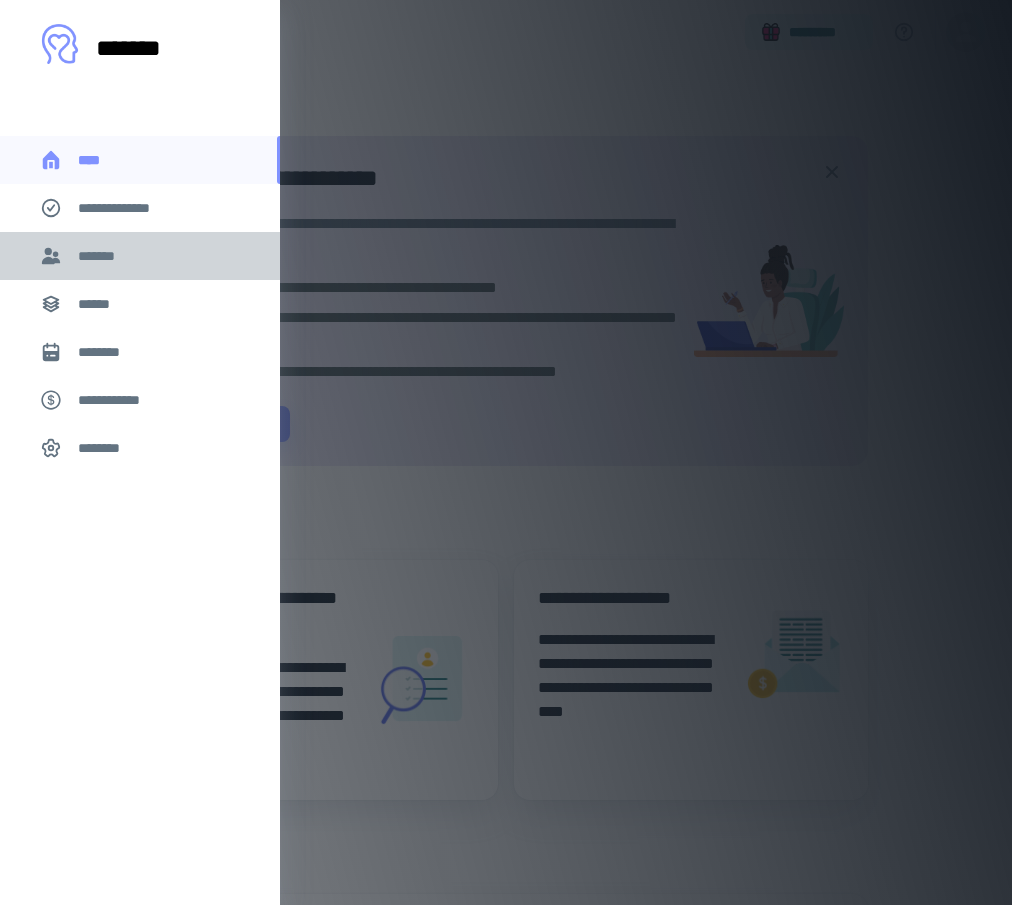 click on "*******" at bounding box center (140, 256) 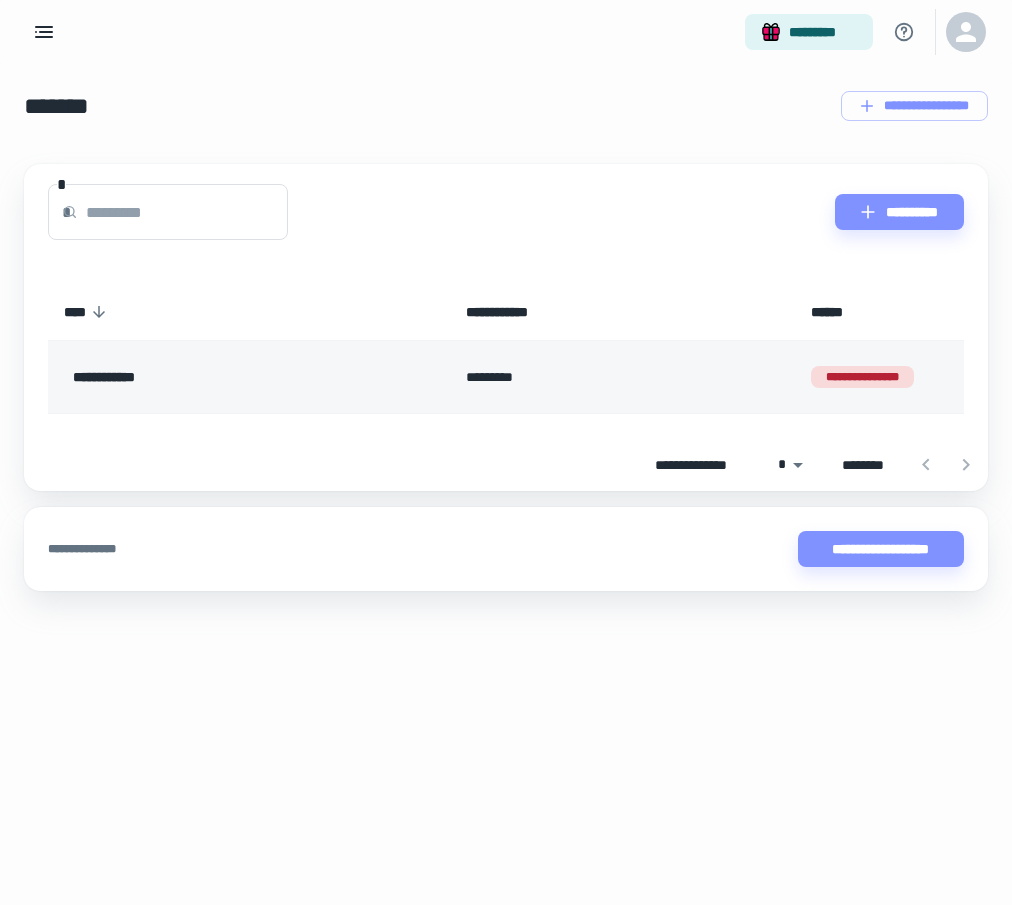 click on "*********" at bounding box center (622, 377) 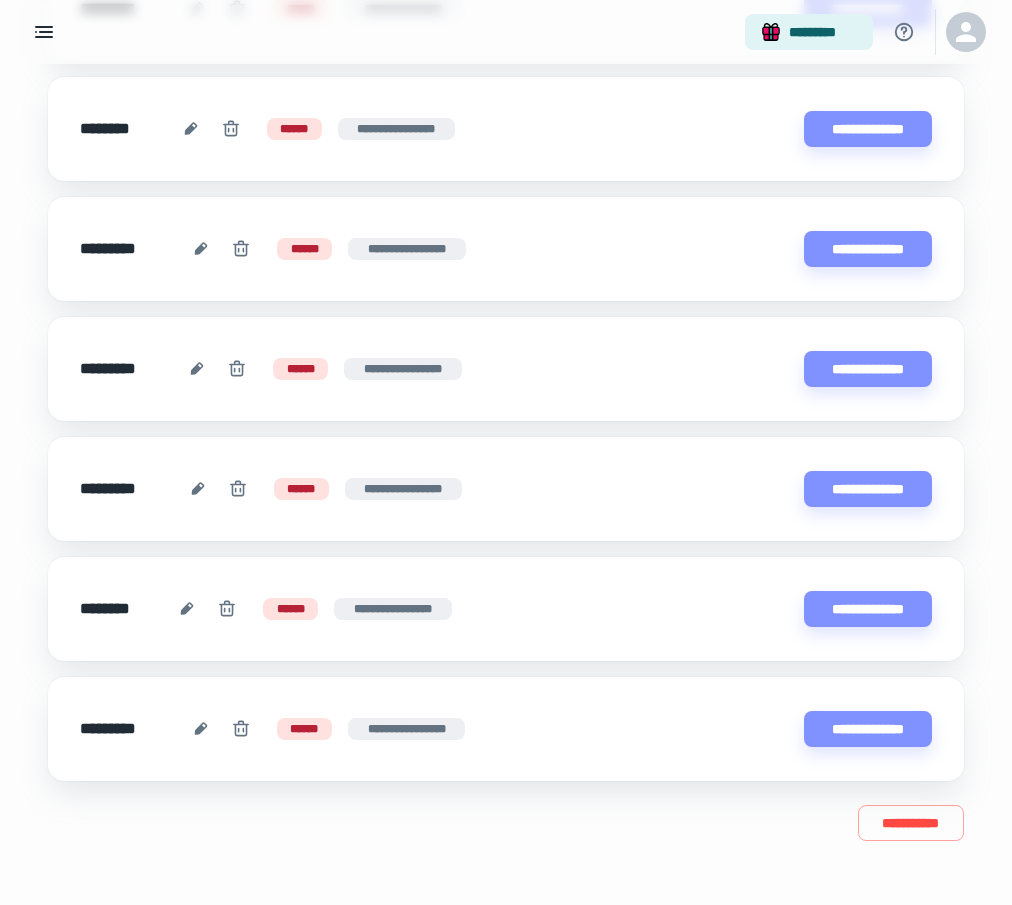 scroll, scrollTop: 713, scrollLeft: 0, axis: vertical 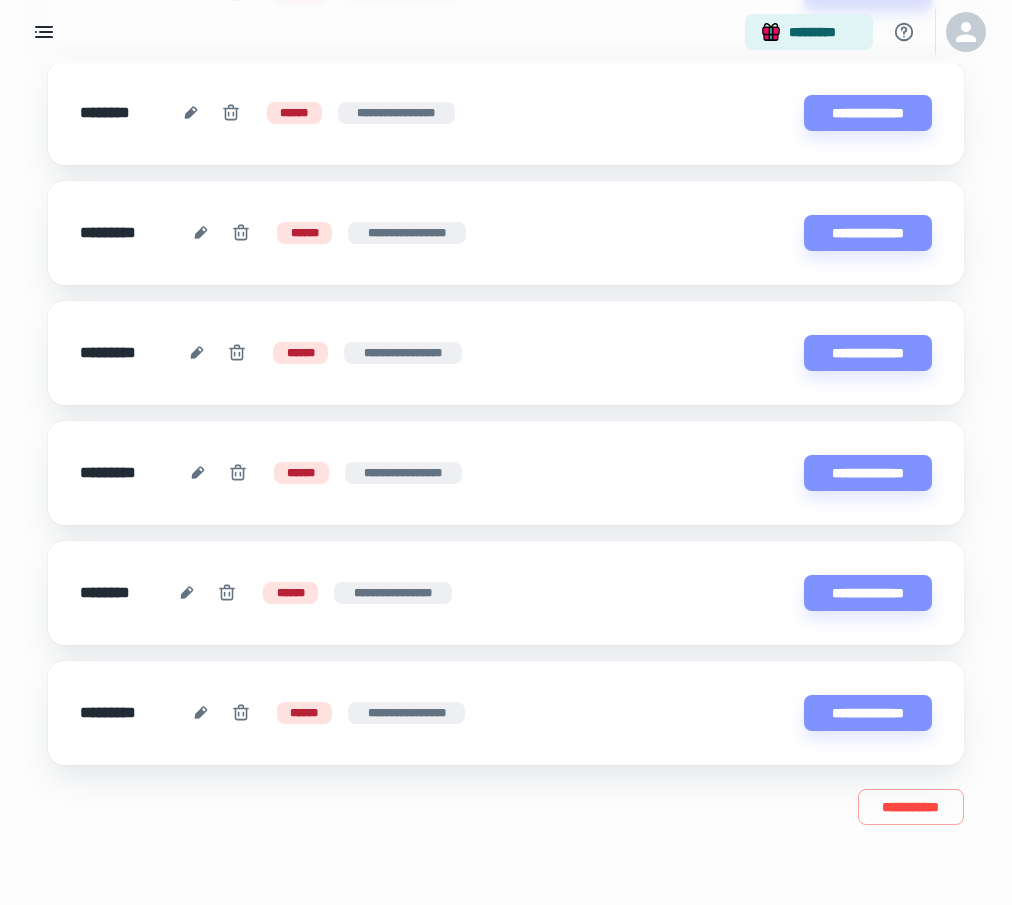 click on "[FIRST] [LAST] [STREET] [CITY], [STATE] [ZIP] [COUNTRY] [PHONE] [EMAIL] [SSN] [DLN] [CC] [DOB] [AGE]" at bounding box center [506, 713] 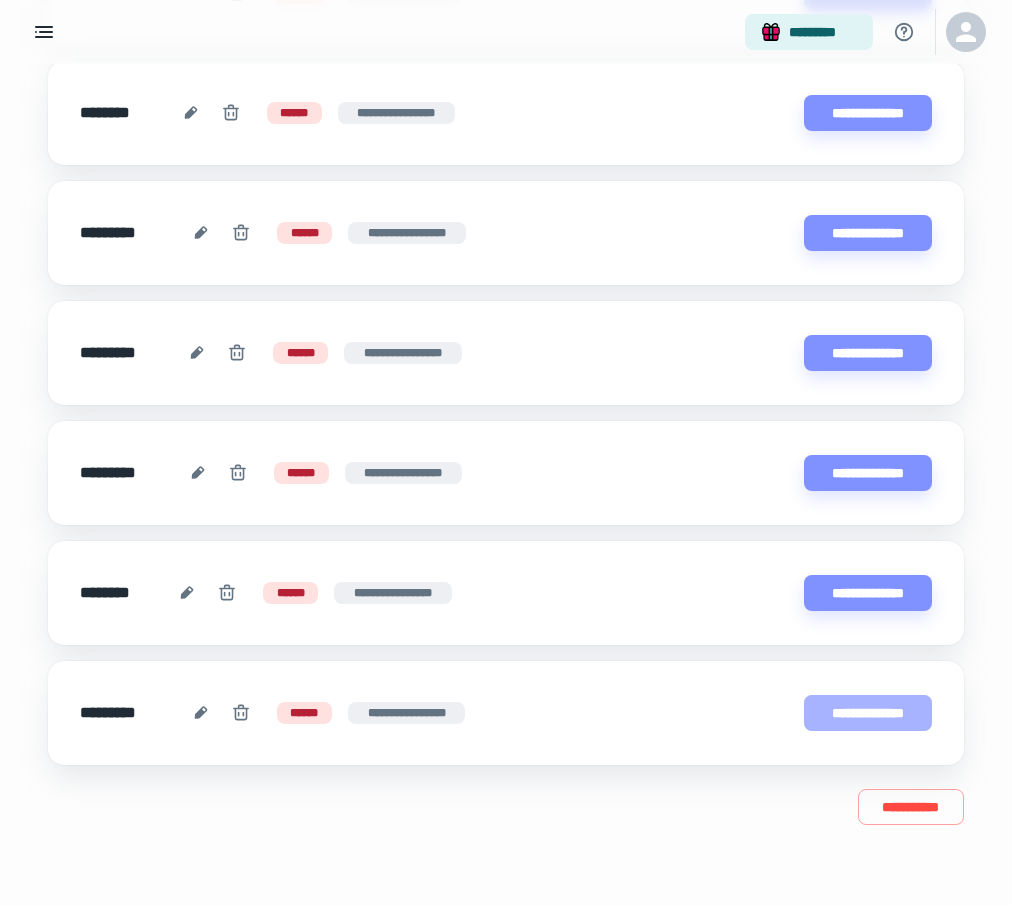 click on "**********" at bounding box center (868, 713) 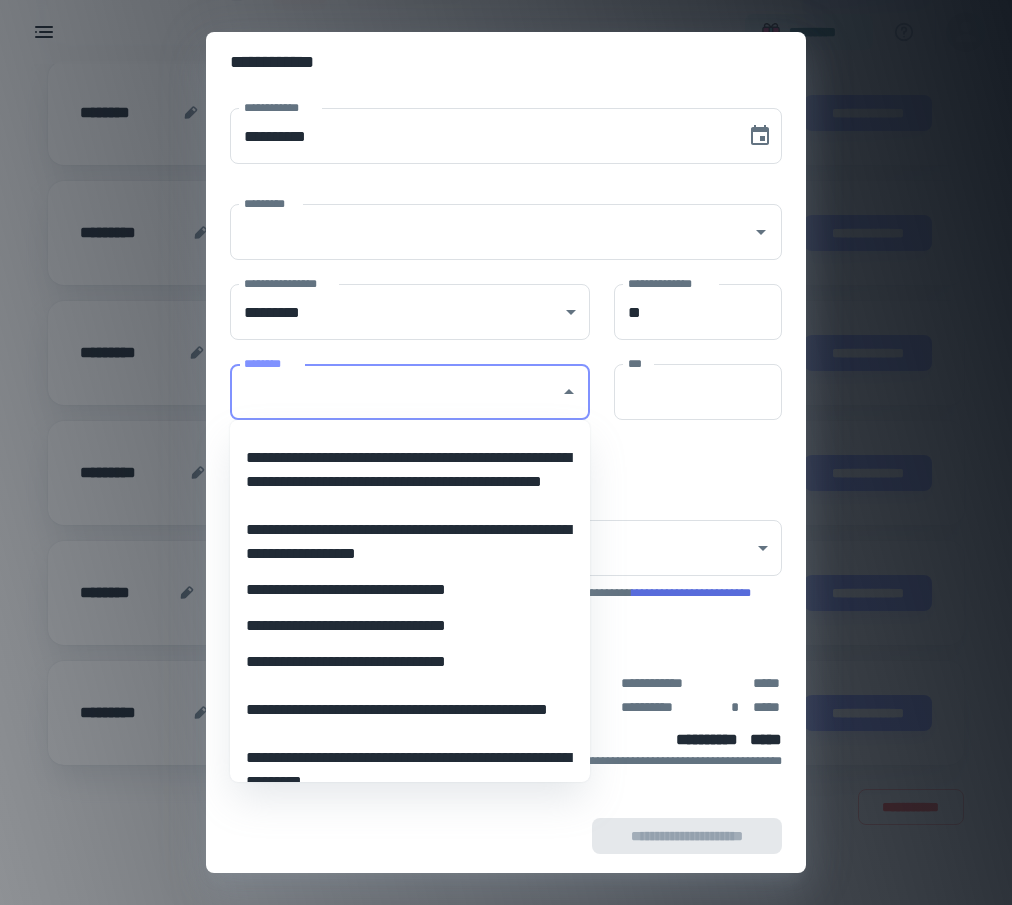 click on "********" at bounding box center [395, 392] 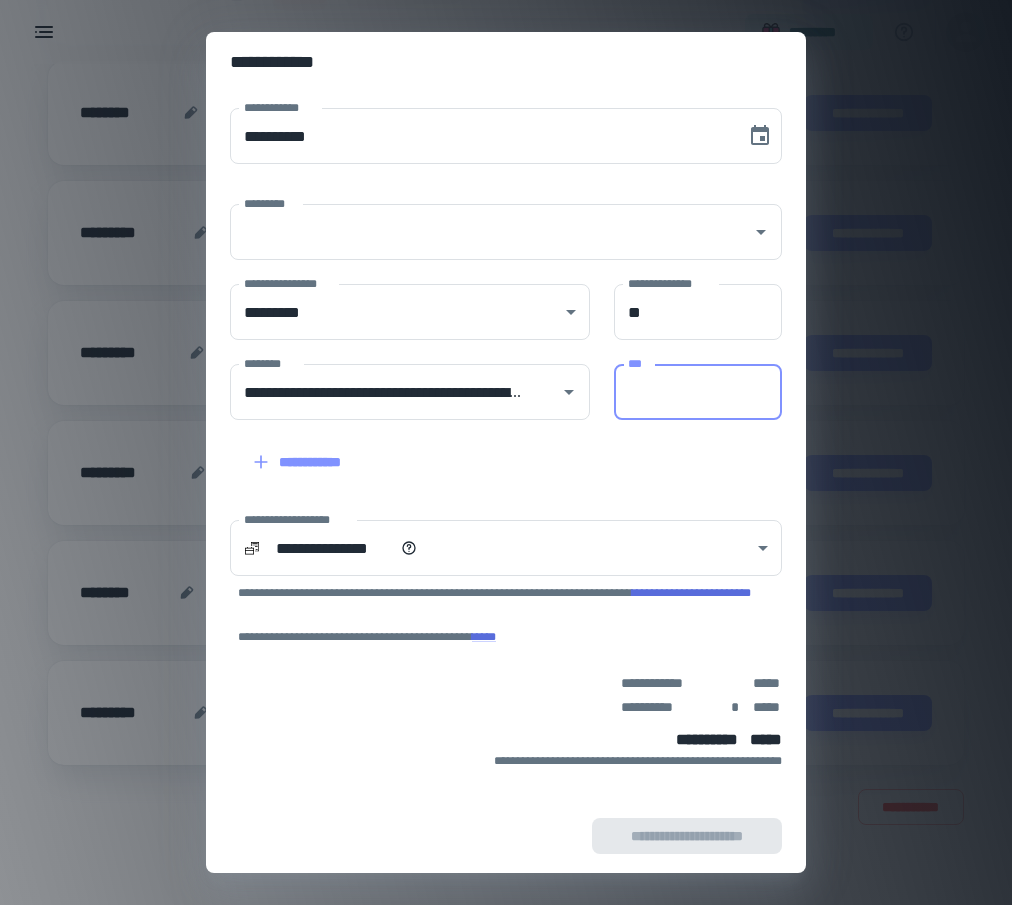 click on "***" at bounding box center (698, 392) 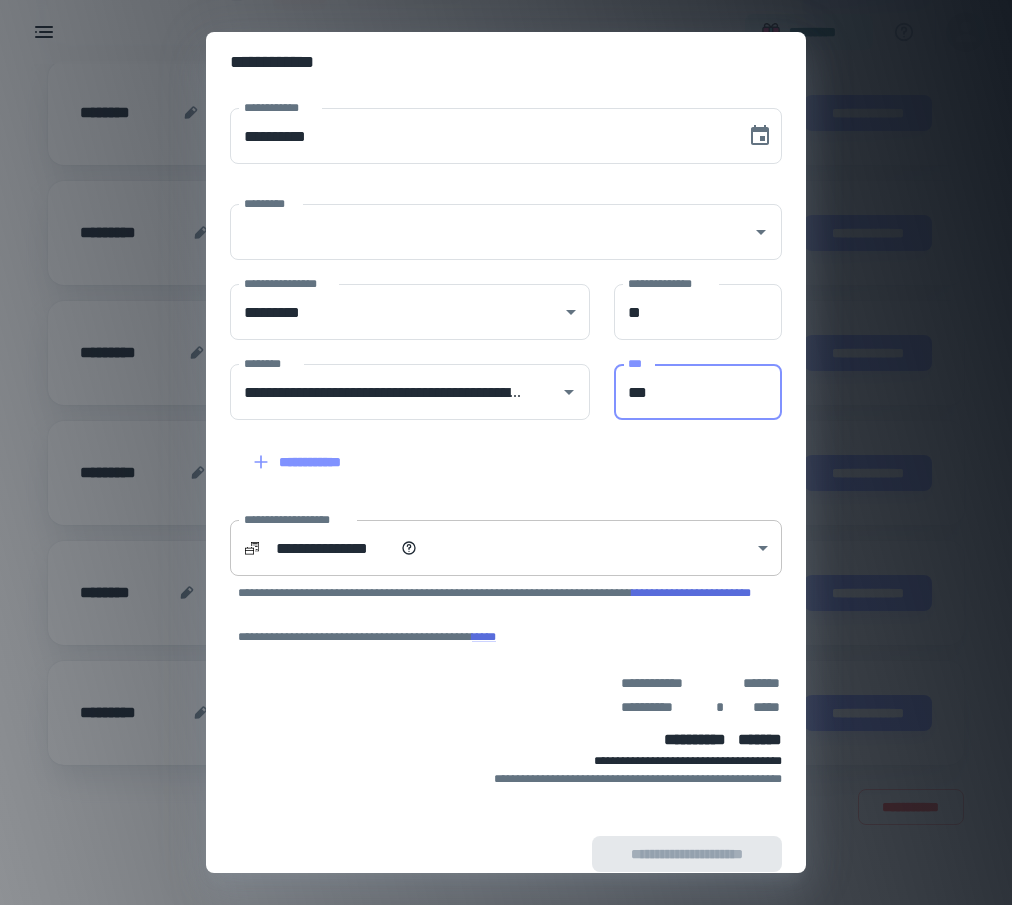 type on "***" 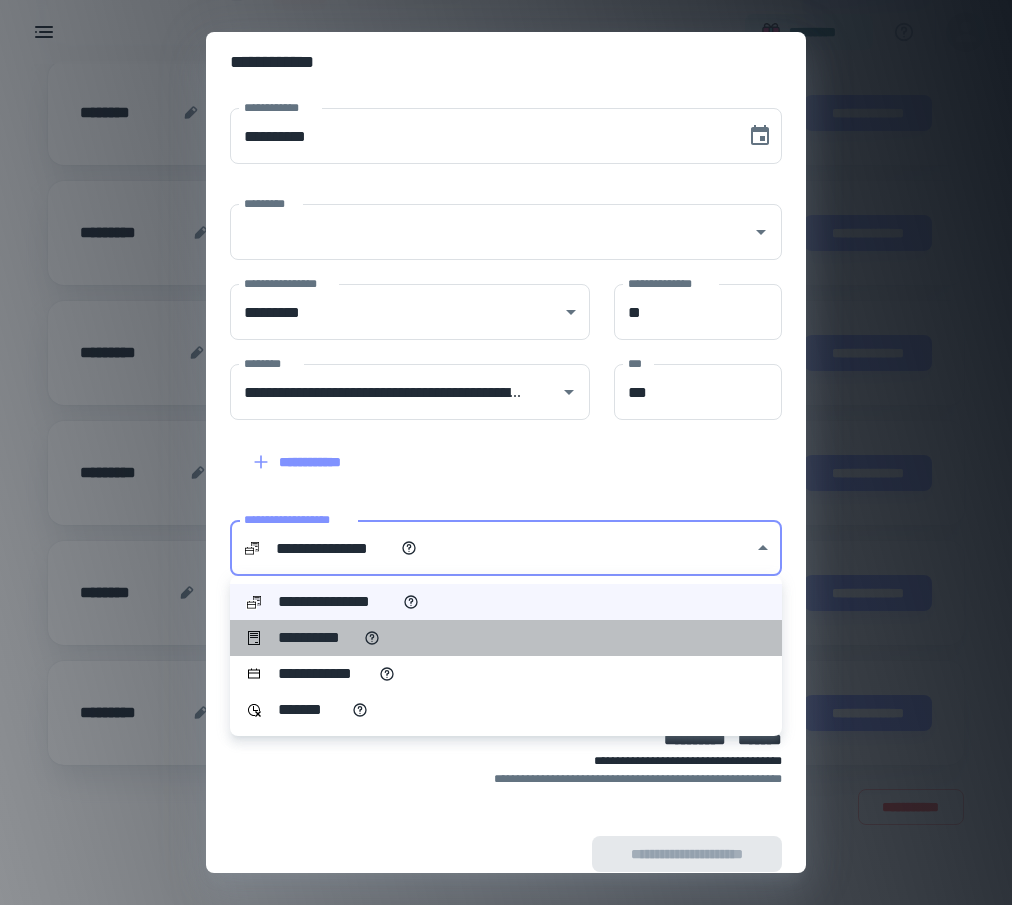 click on "**********" at bounding box center [506, 638] 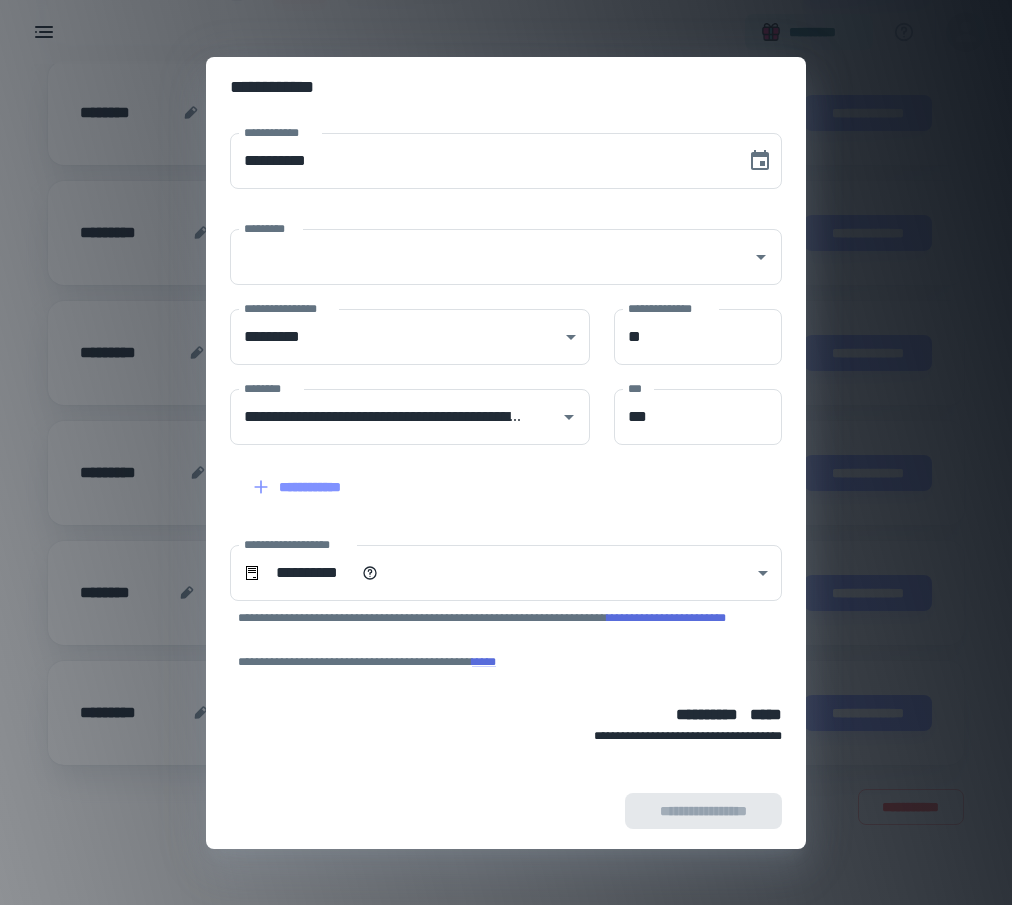 click on "[FIRST] [LAST] [STREET] [CITY], [STATE] [ZIP] [COUNTRY] [PHONE] [EMAIL] [SSN] [DLN] [CC] [DOB] [AGE]" at bounding box center (506, 452) 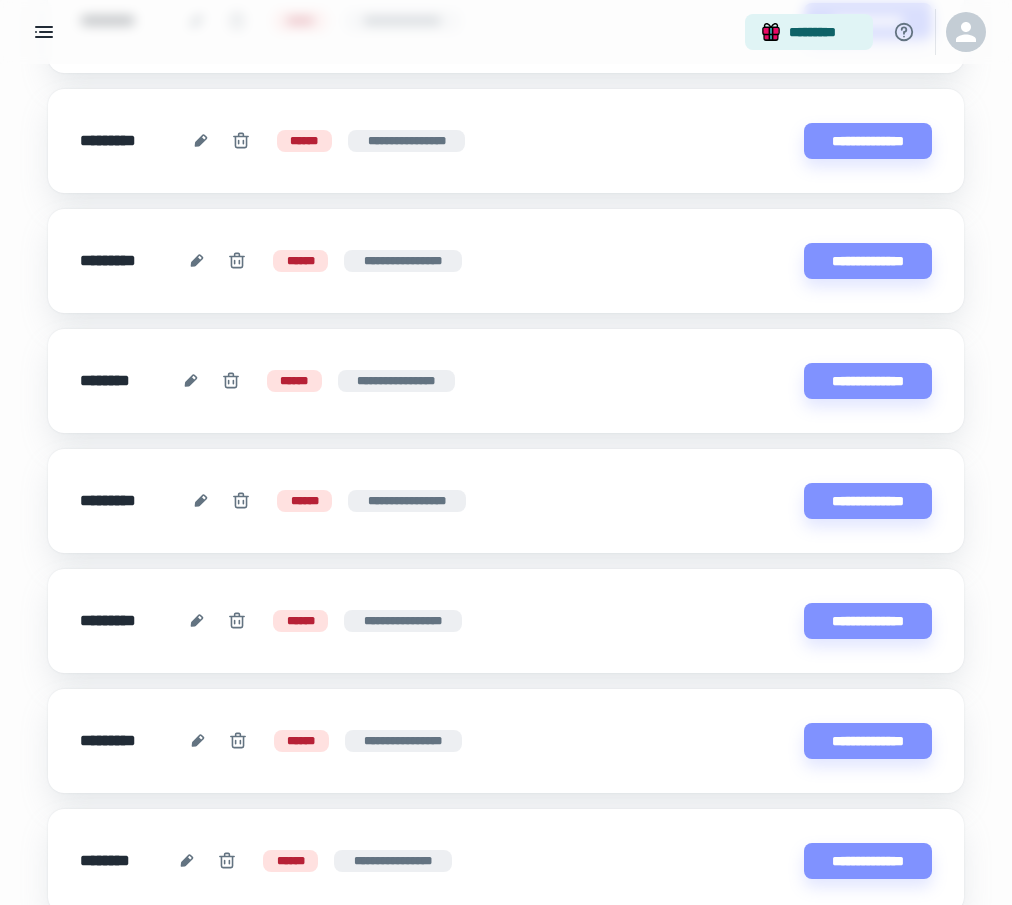scroll, scrollTop: 0, scrollLeft: 0, axis: both 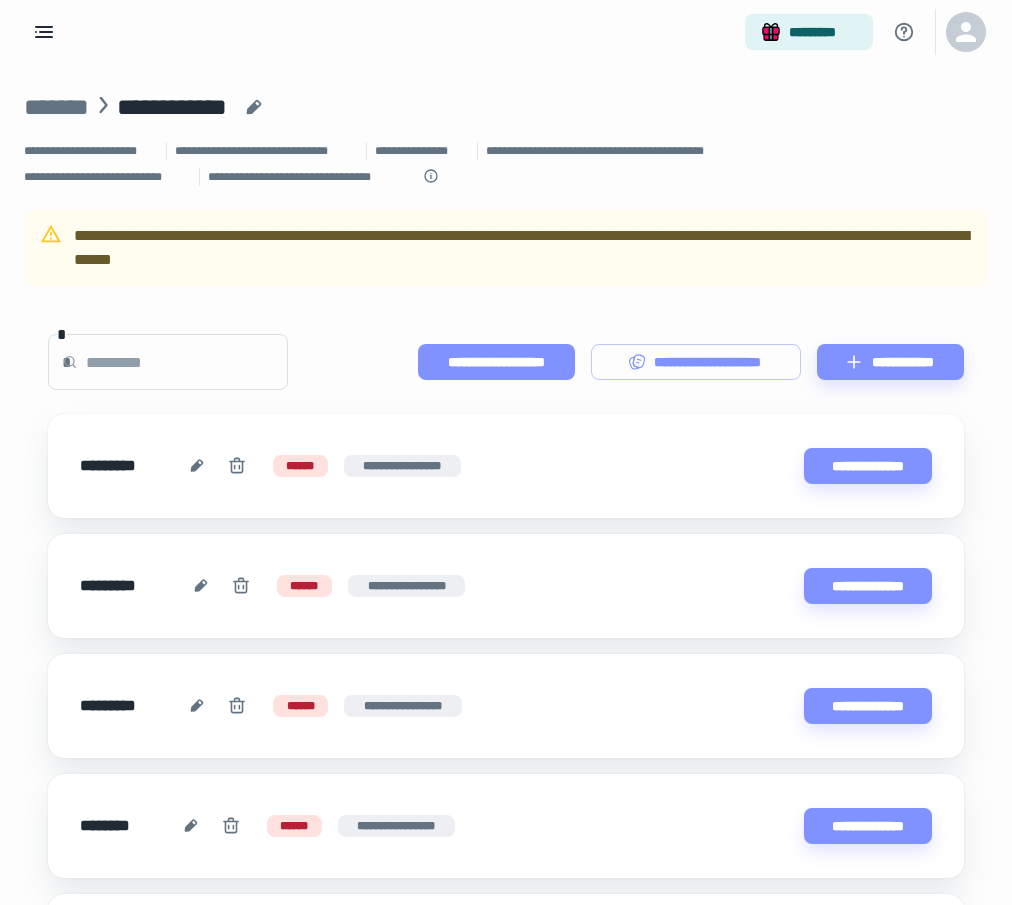 click on "**********" at bounding box center [496, 362] 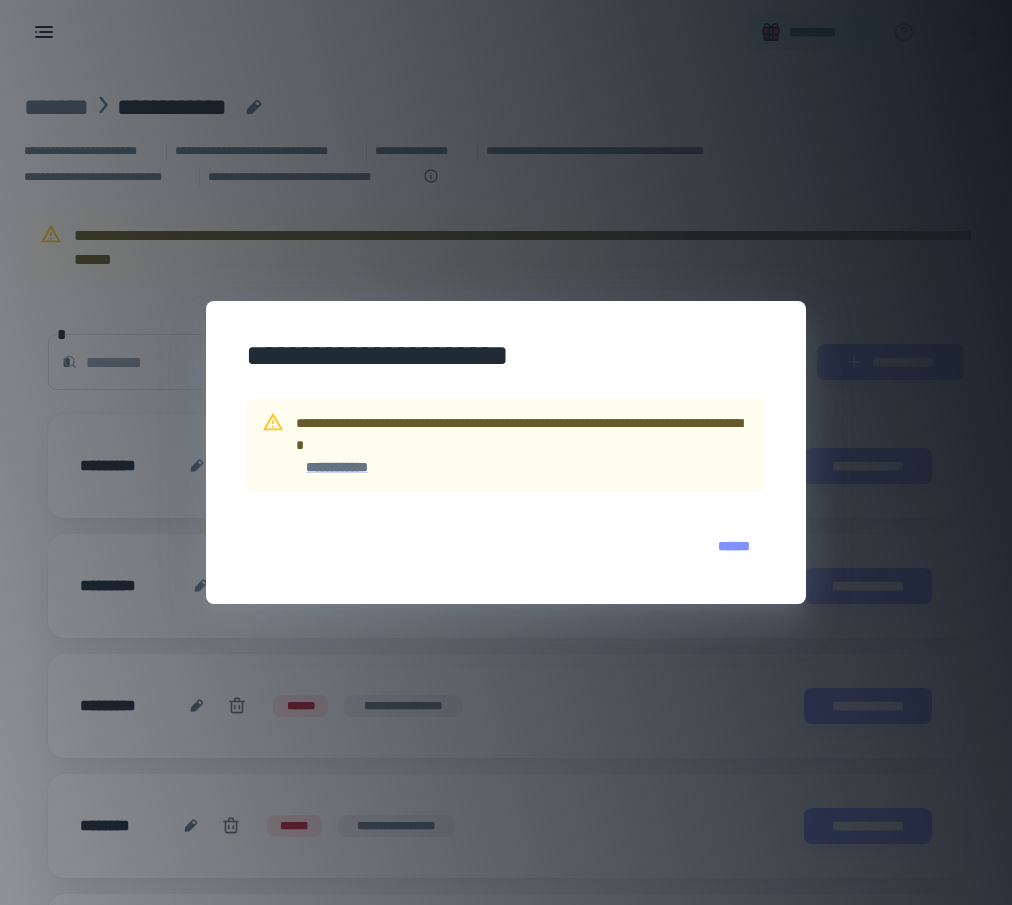 click on "******" at bounding box center [734, 546] 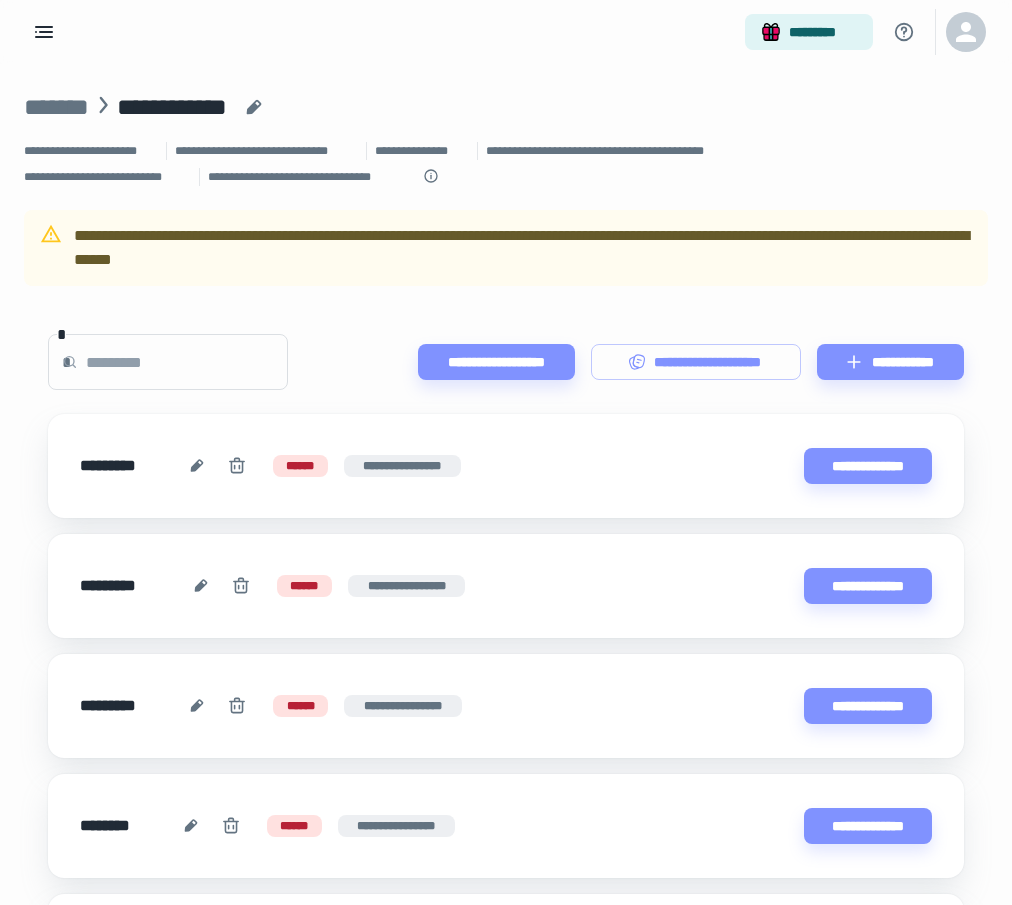 scroll, scrollTop: 713, scrollLeft: 0, axis: vertical 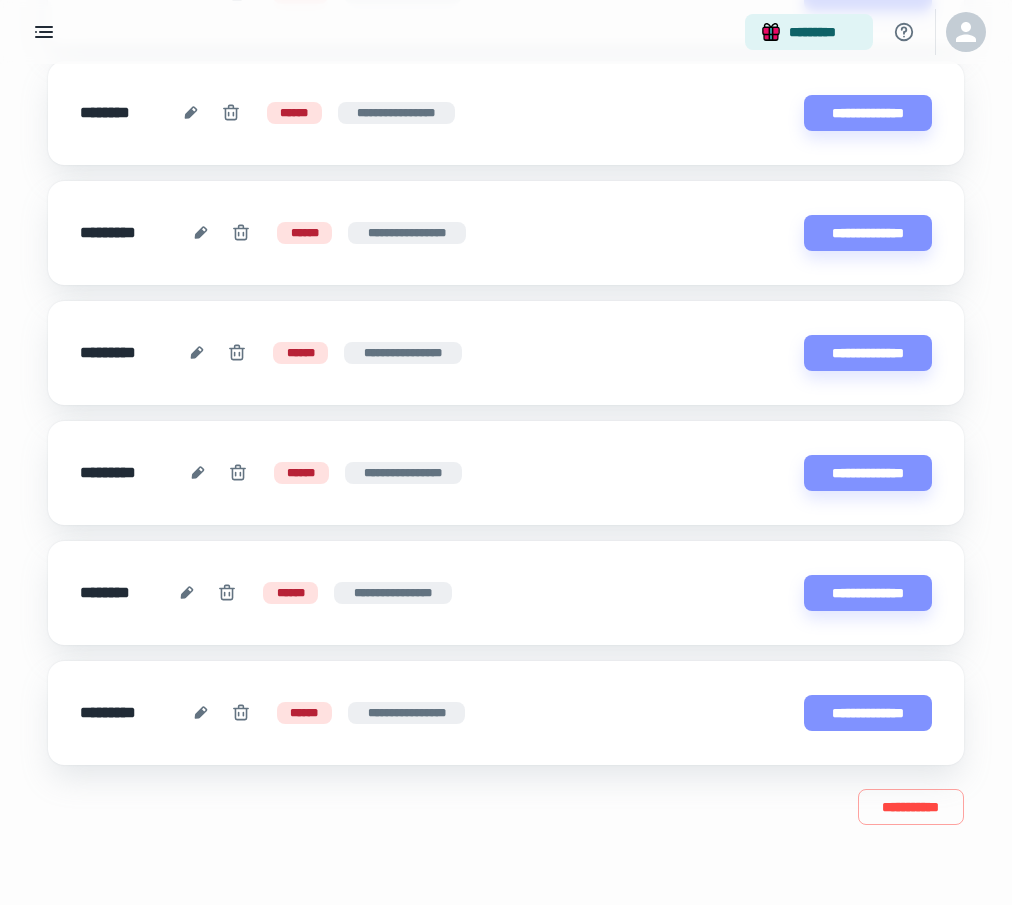 click on "**********" at bounding box center (868, 713) 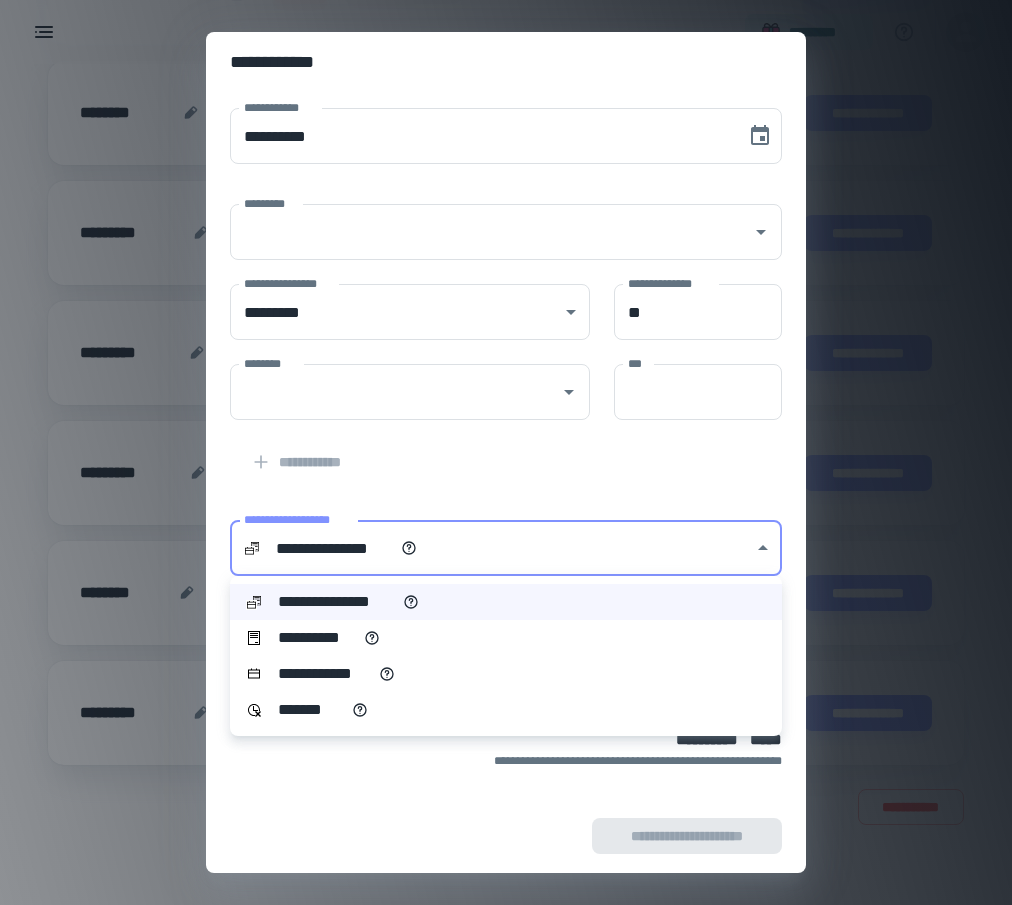 click on "[FIRST] [LAST] [STREET] [CITY], [STATE] [ZIP] [COUNTRY] [PHONE] [EMAIL] [SSN] [DLN] [CC] [DOB] [AGE]" at bounding box center [506, -261] 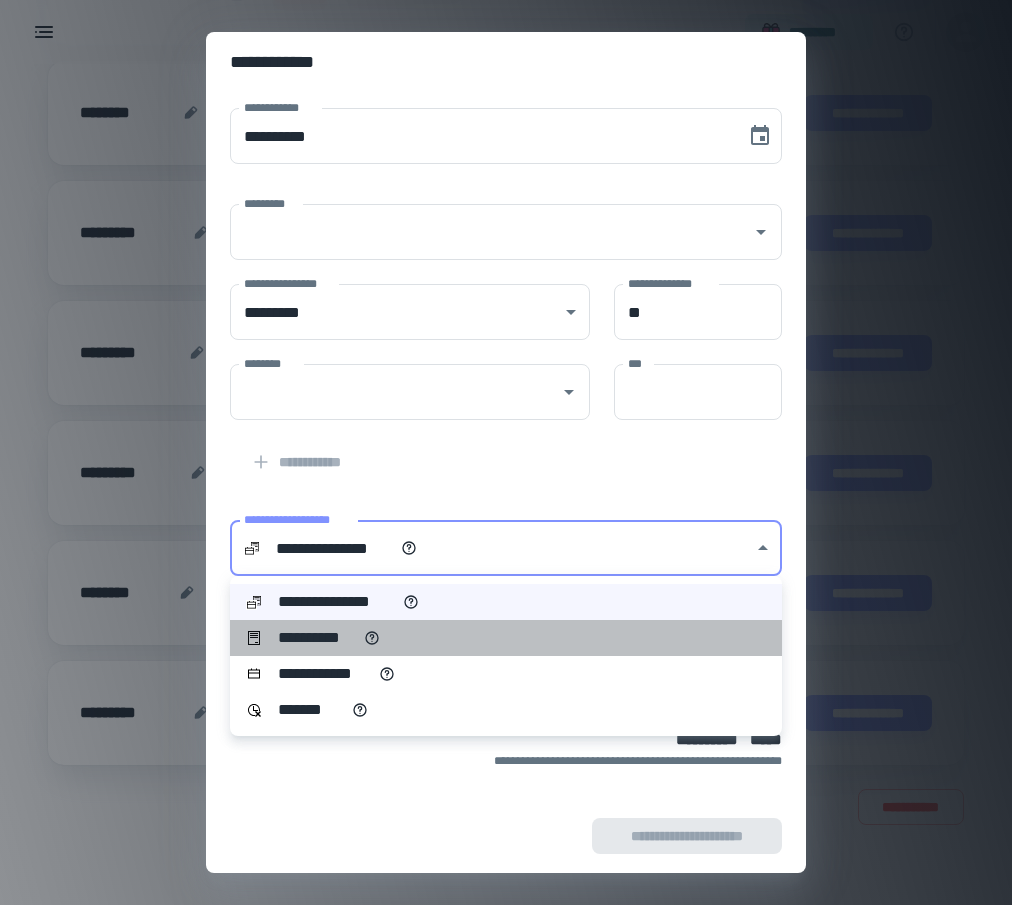 click on "**********" at bounding box center [506, 638] 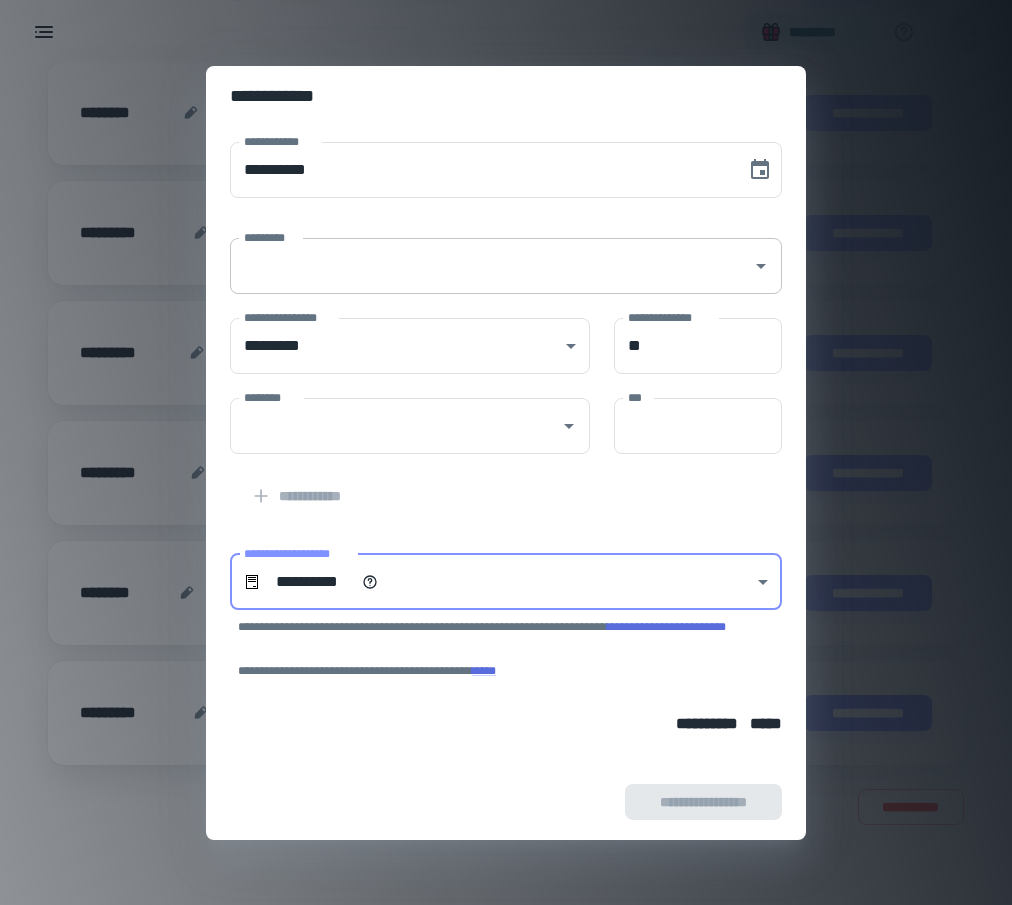 click on "*********" at bounding box center [491, 266] 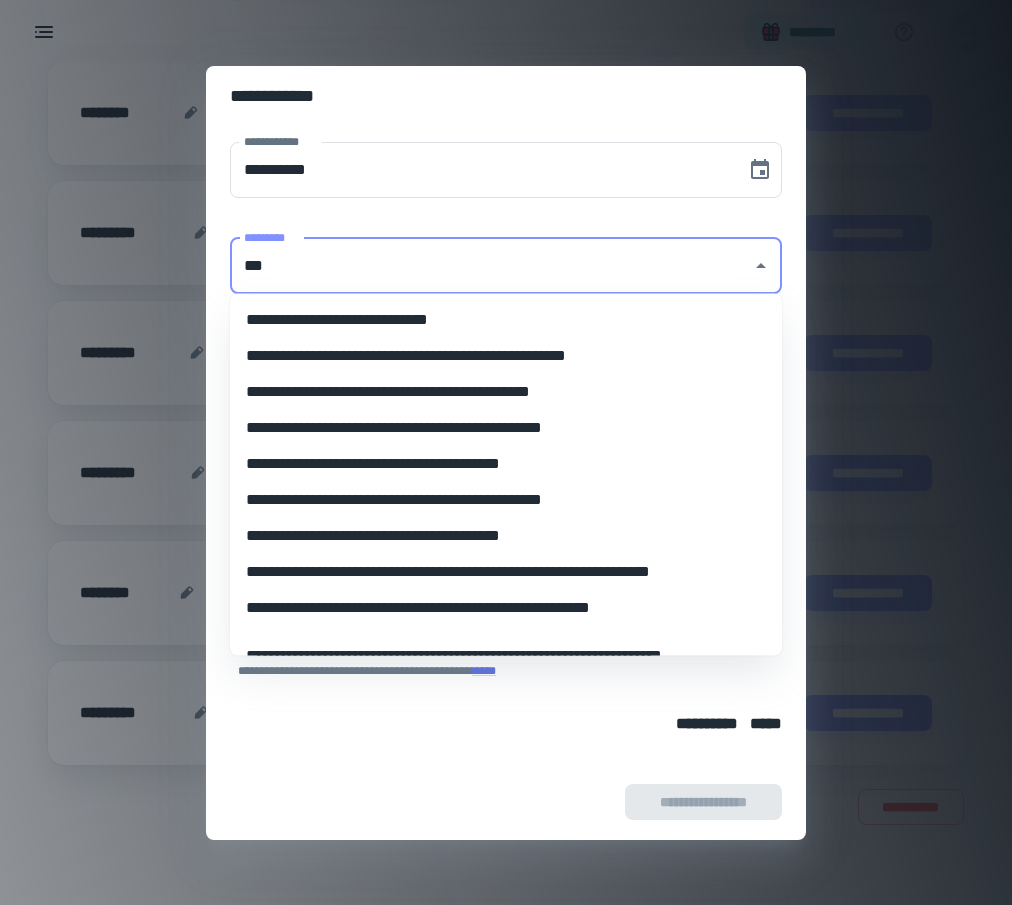 click on "**********" at bounding box center (506, 536) 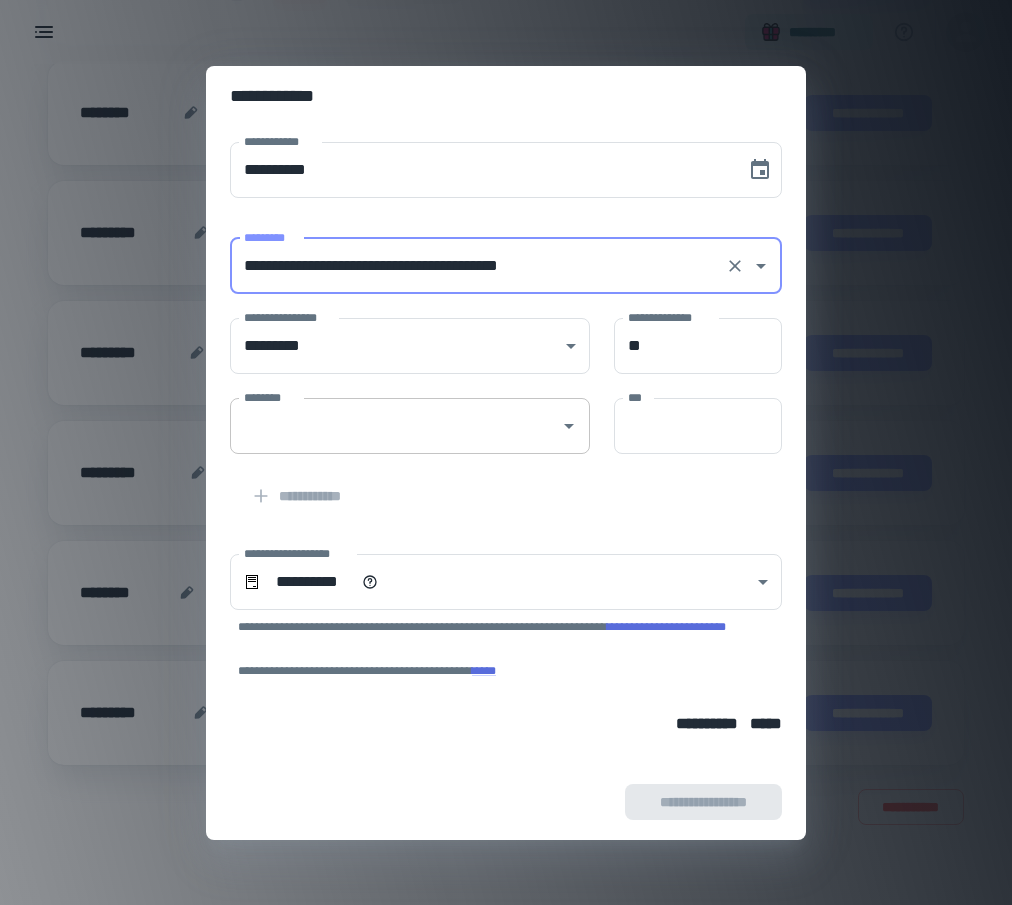 type on "**********" 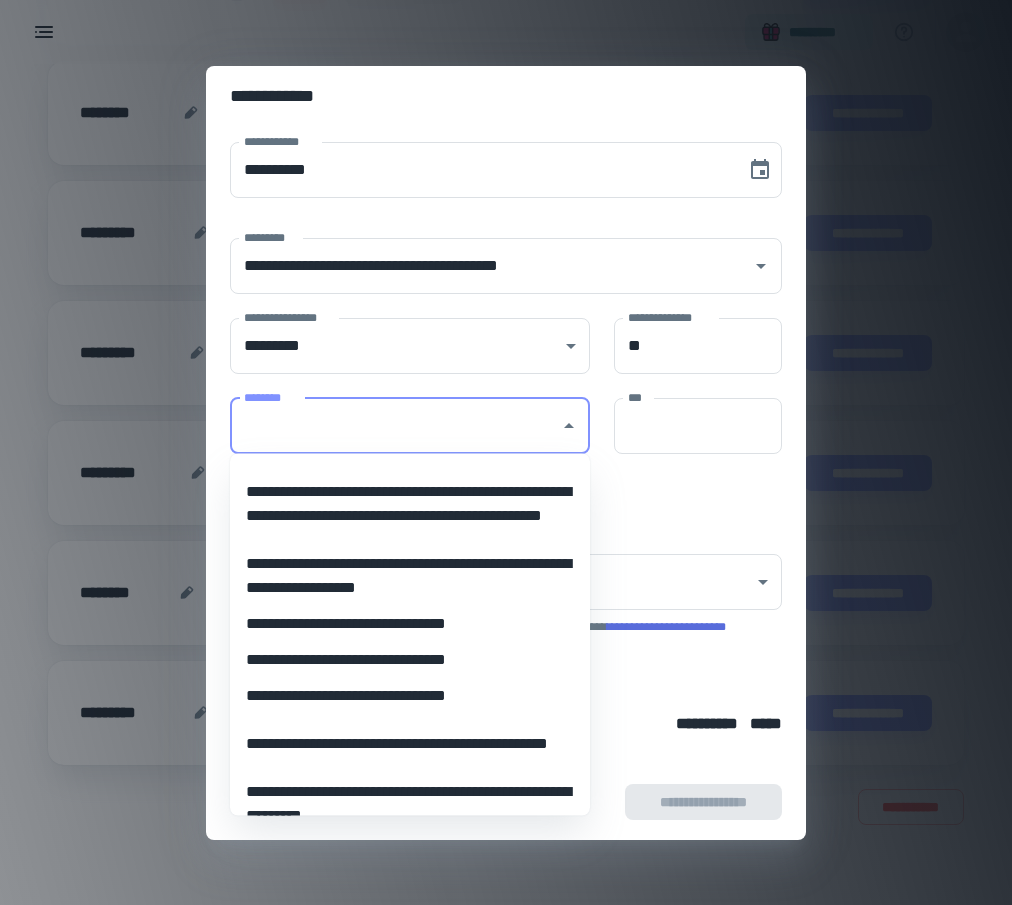 click on "********" at bounding box center [395, 426] 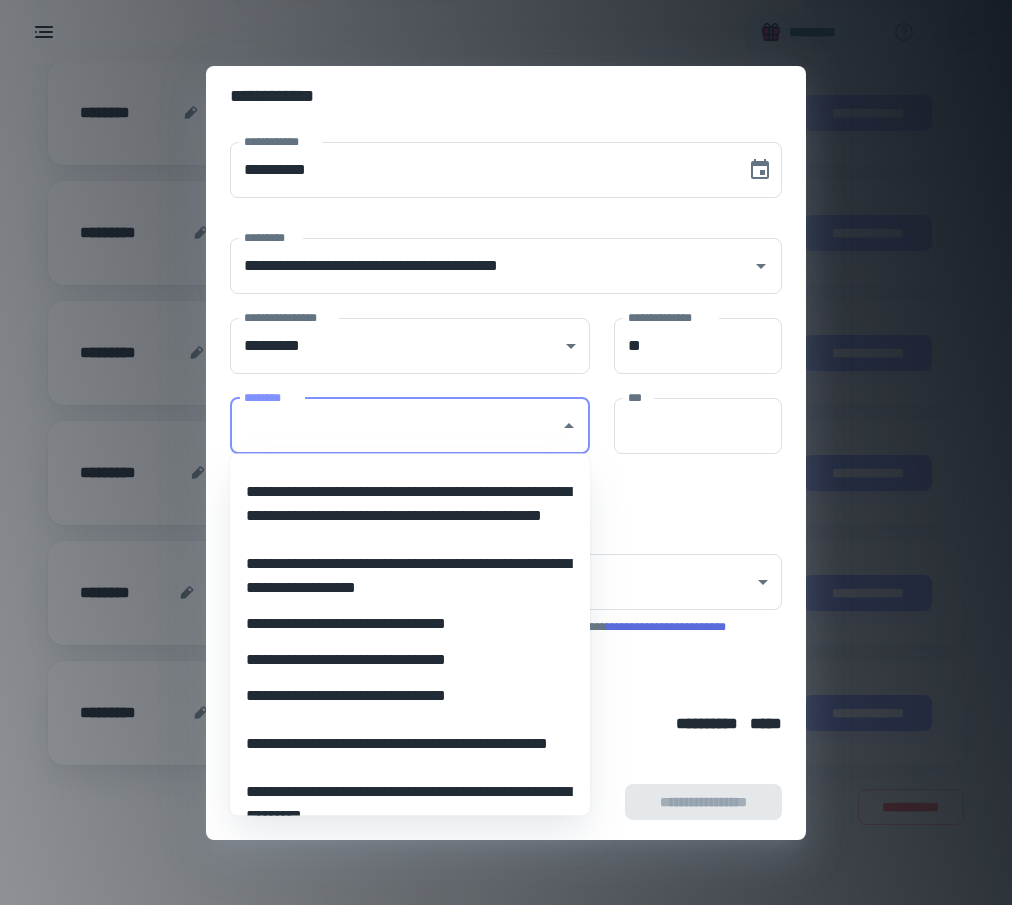 click on "**********" at bounding box center [410, 504] 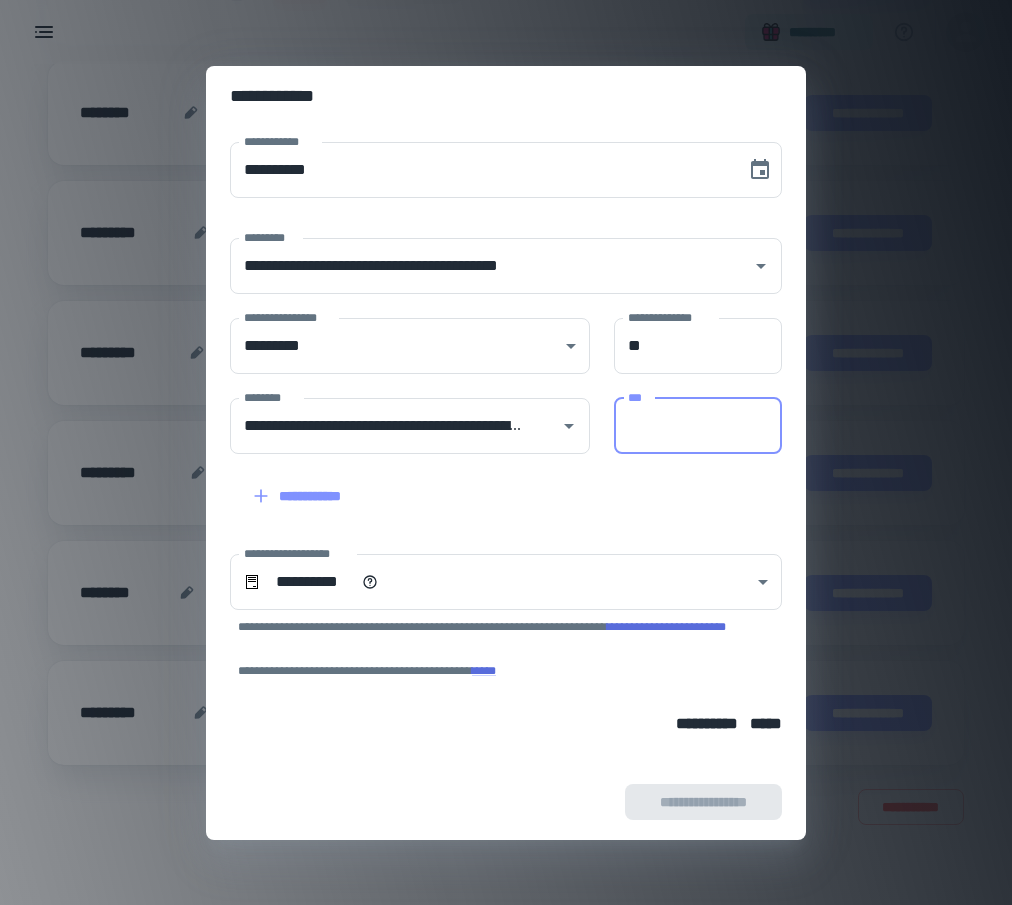 click on "***" at bounding box center (698, 426) 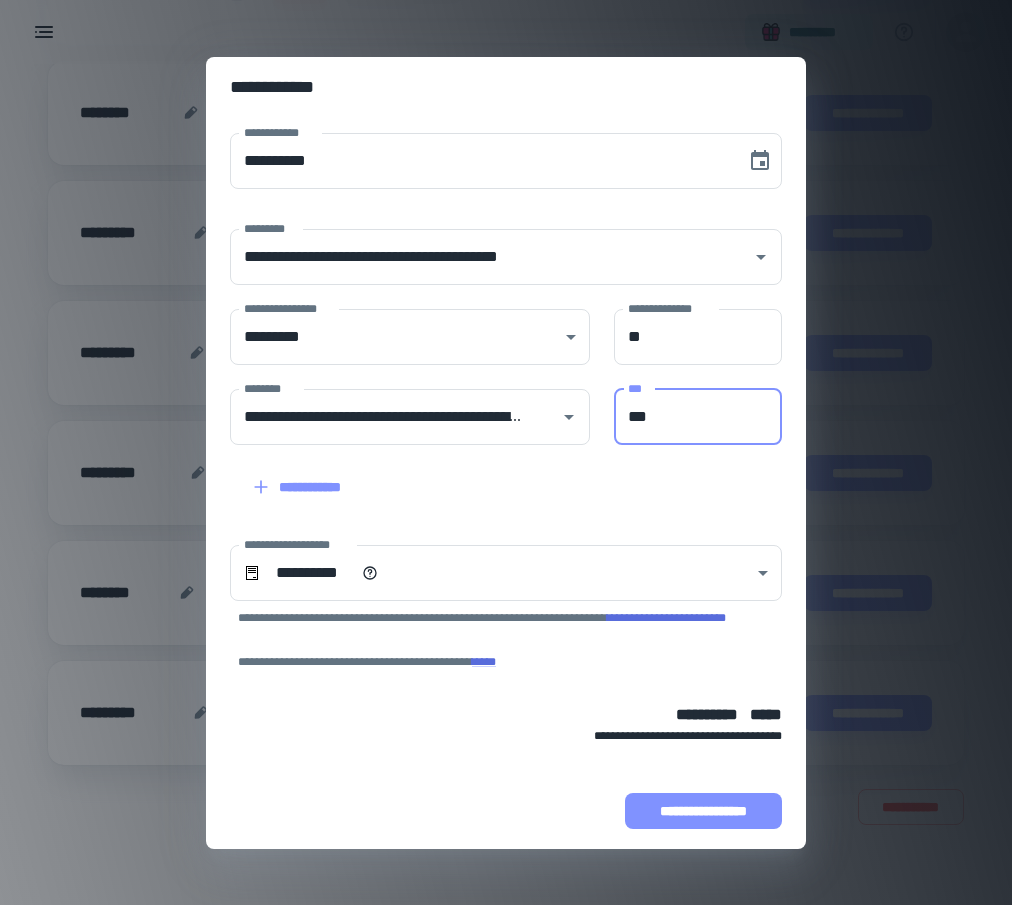 type on "***" 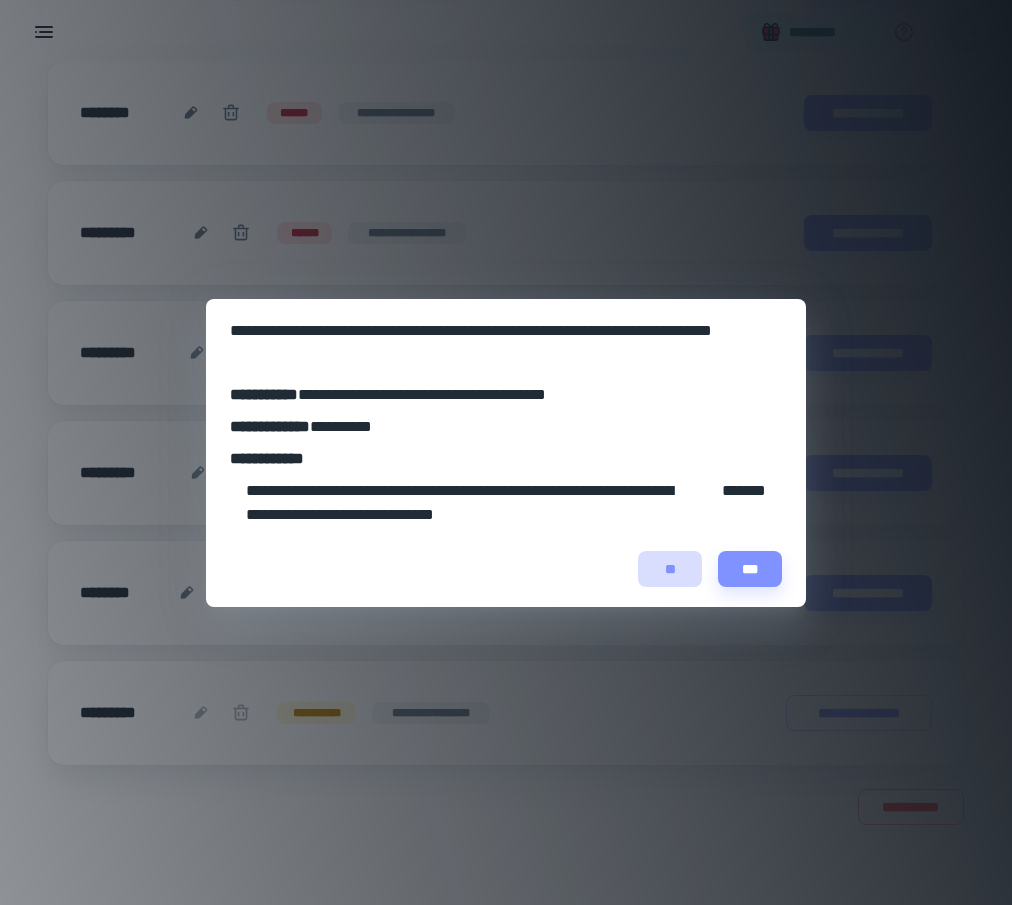 click on "**" at bounding box center [670, 569] 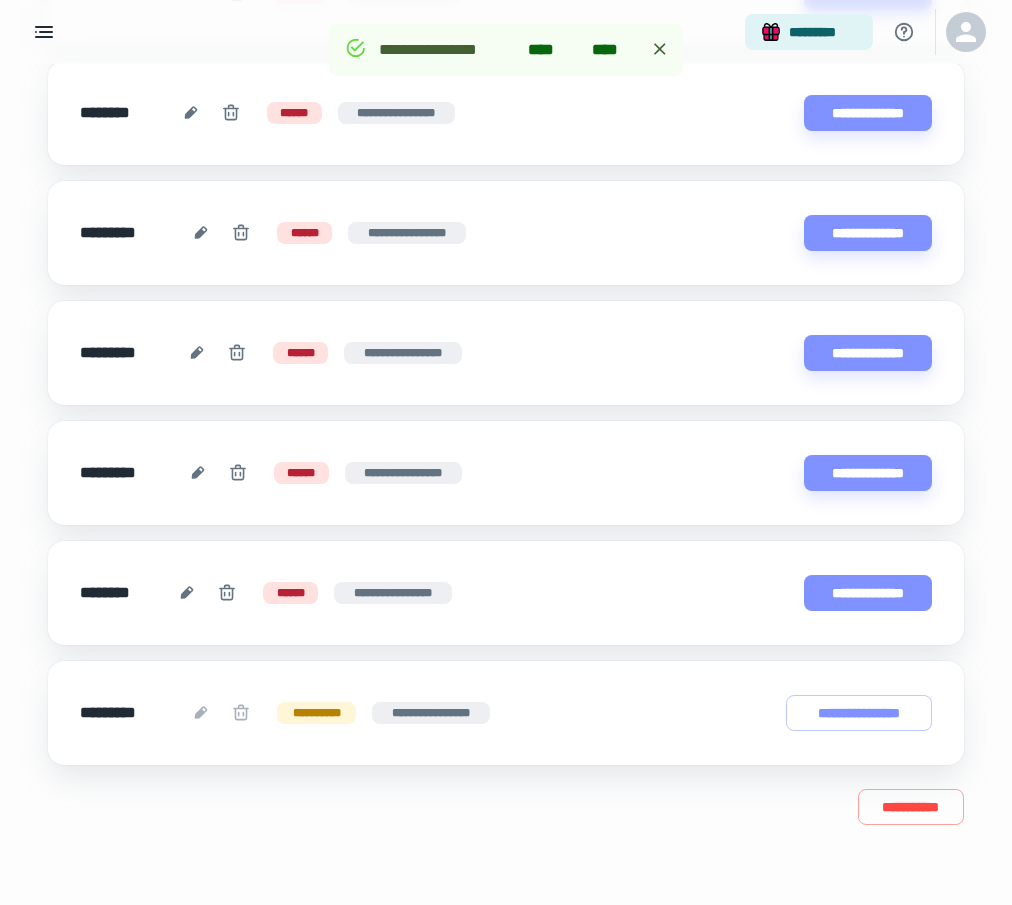click on "**********" at bounding box center (868, 593) 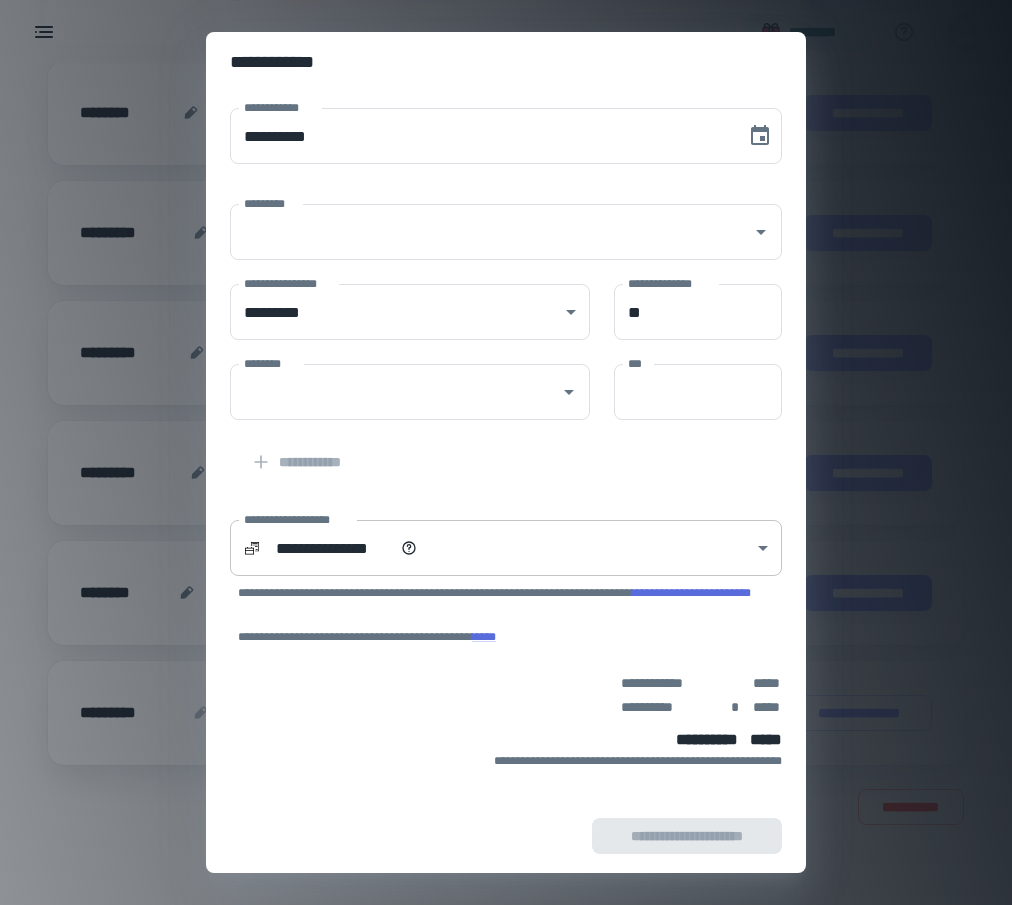 click on "[FIRST] [LAST] [STREET] [CITY], [STATE] [ZIP] [COUNTRY] [PHONE] [EMAIL] [SSN] [DLN] [CC] [DOB] [AGE]" at bounding box center (506, -261) 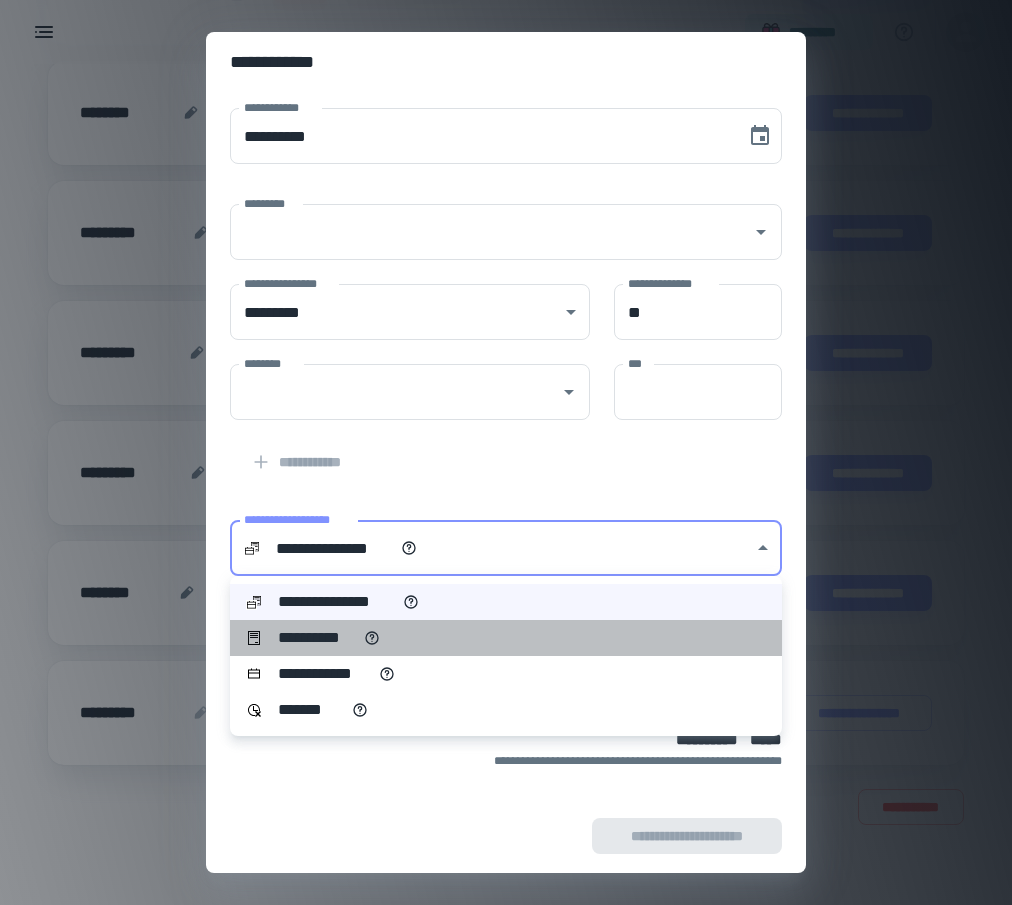 click on "**********" at bounding box center (506, 638) 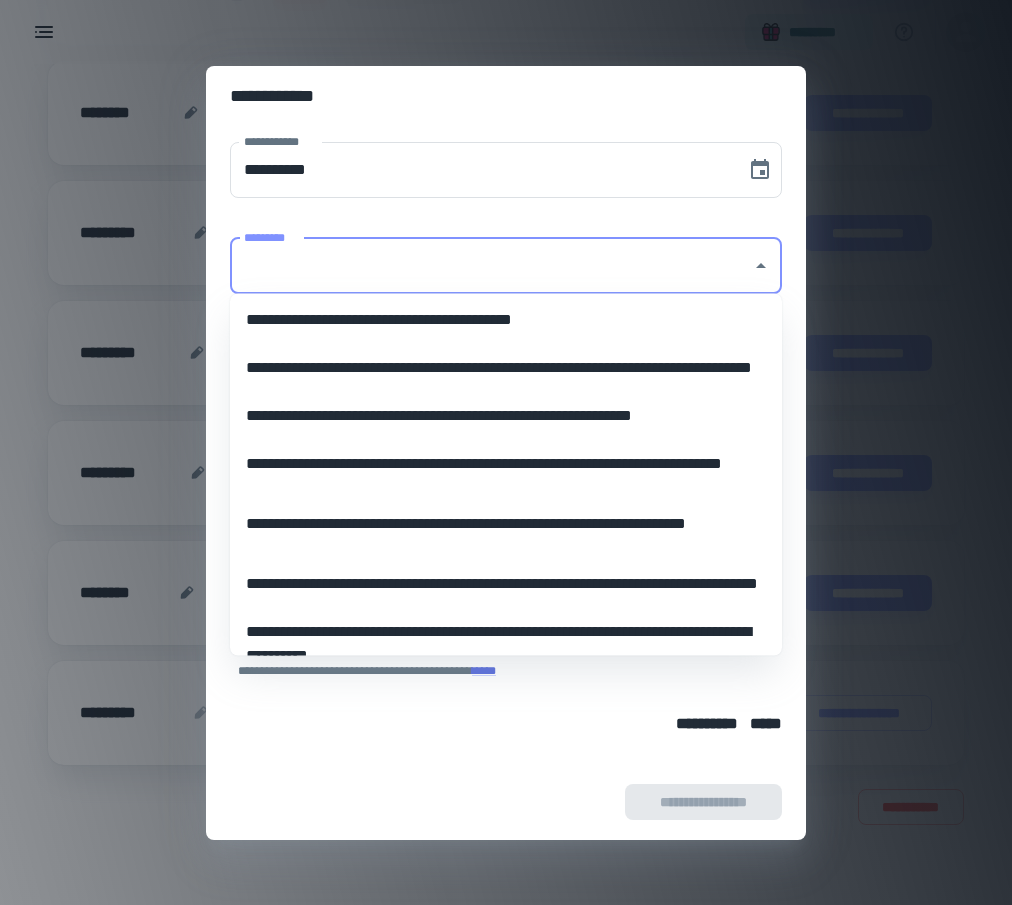 click on "*********" at bounding box center [491, 266] 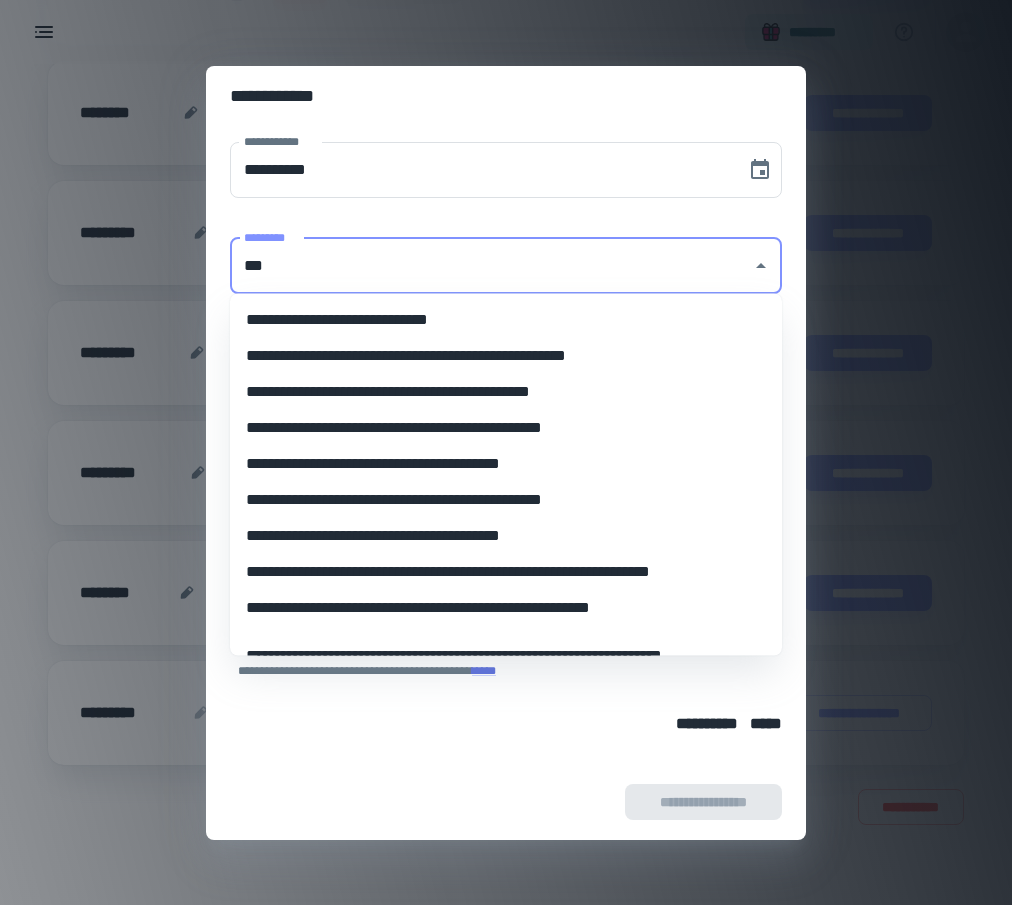 click on "**********" at bounding box center (506, 536) 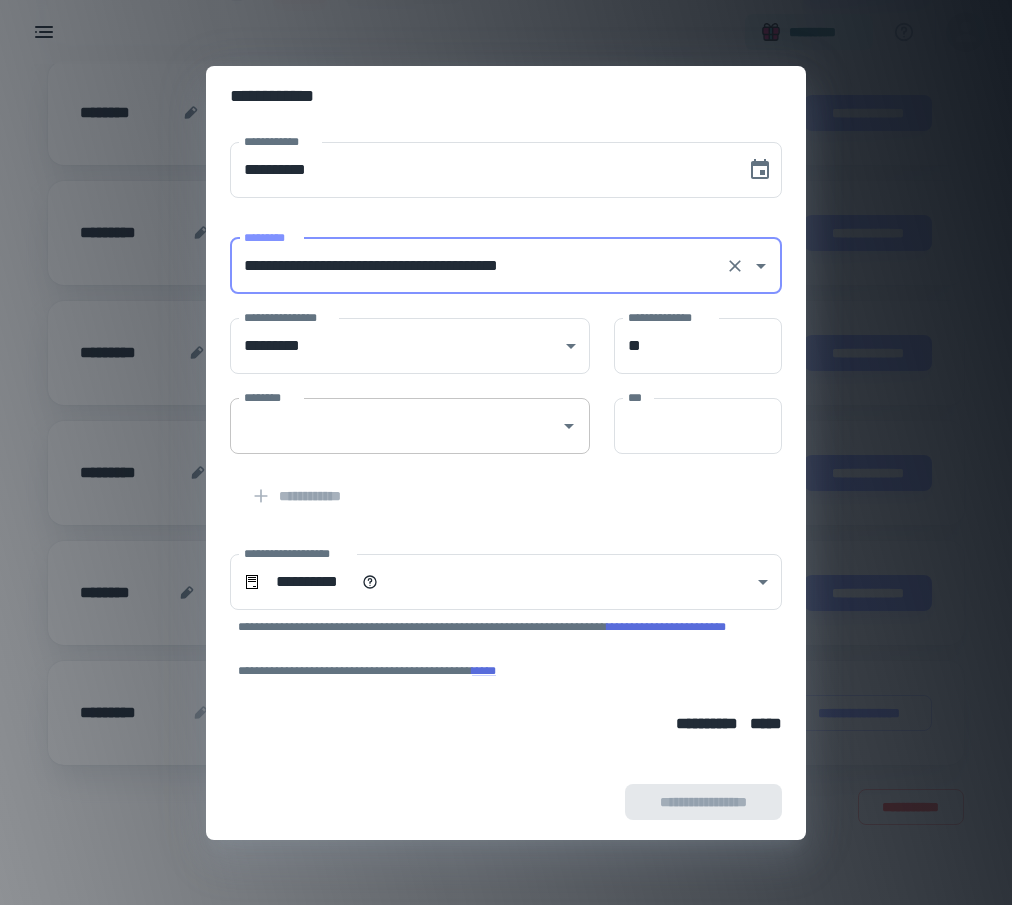 type on "**********" 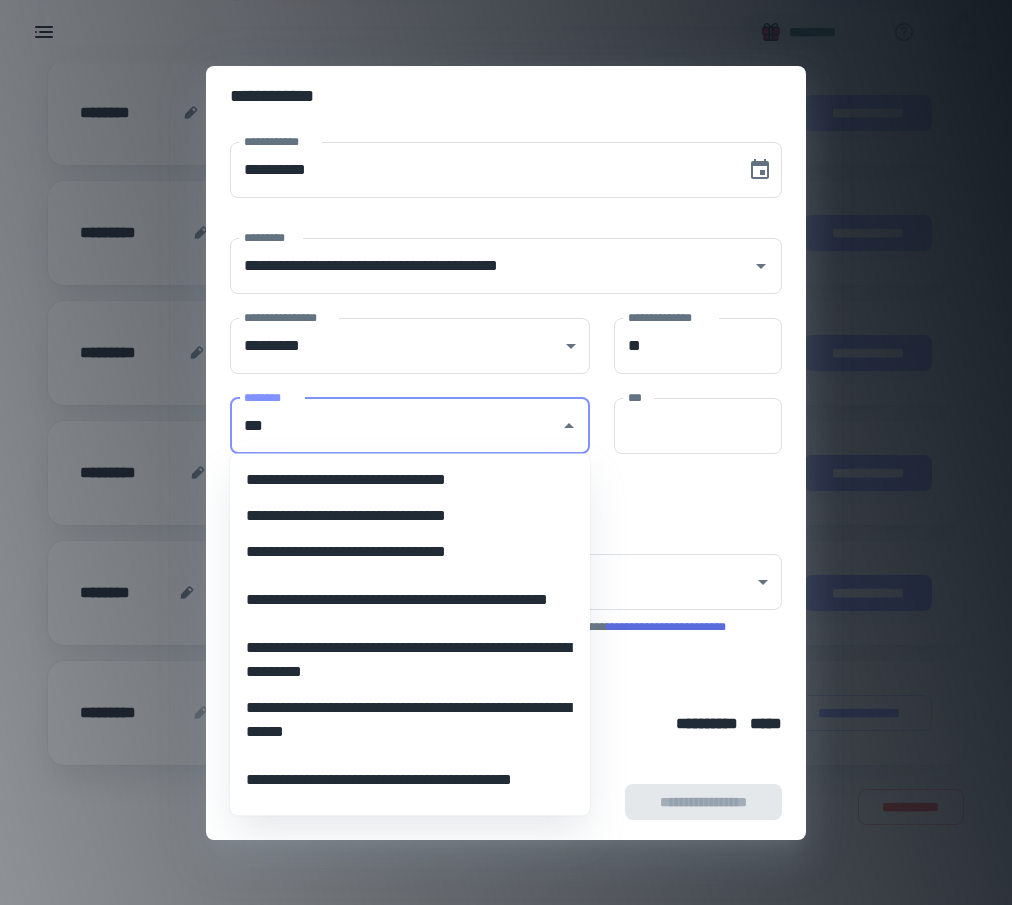 click on "**********" at bounding box center (410, 552) 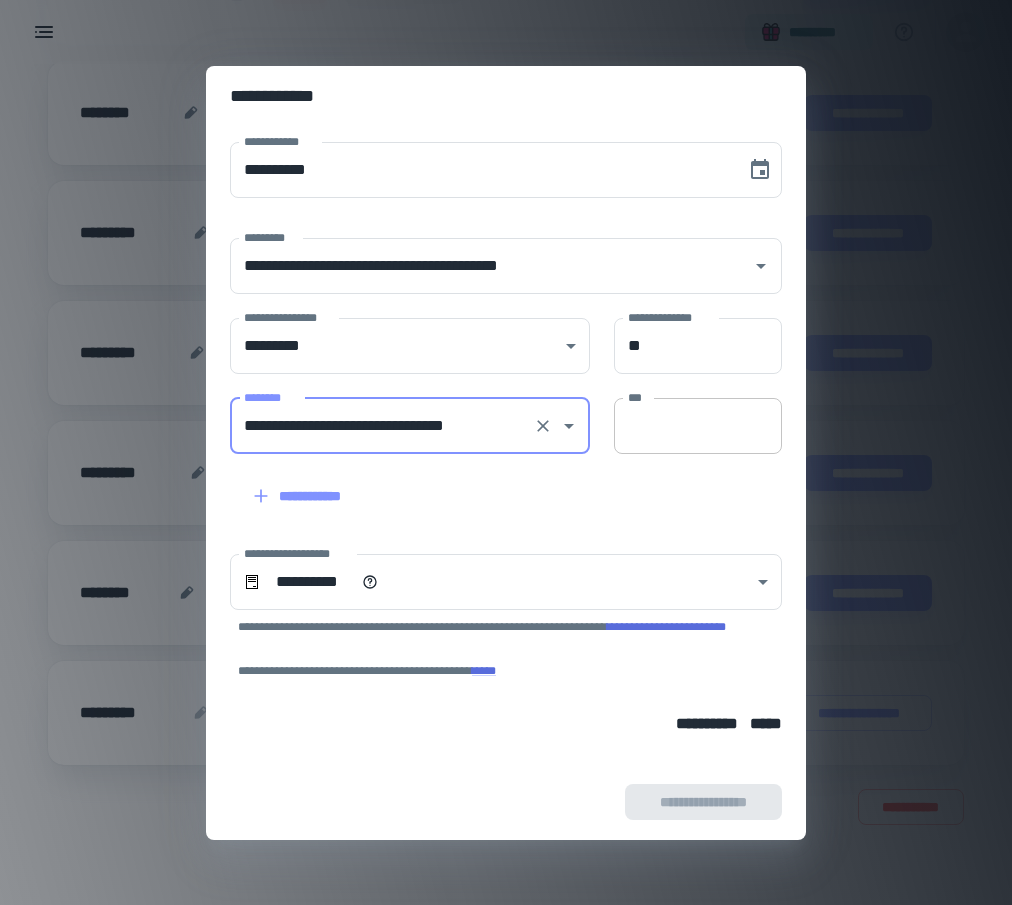 type on "**********" 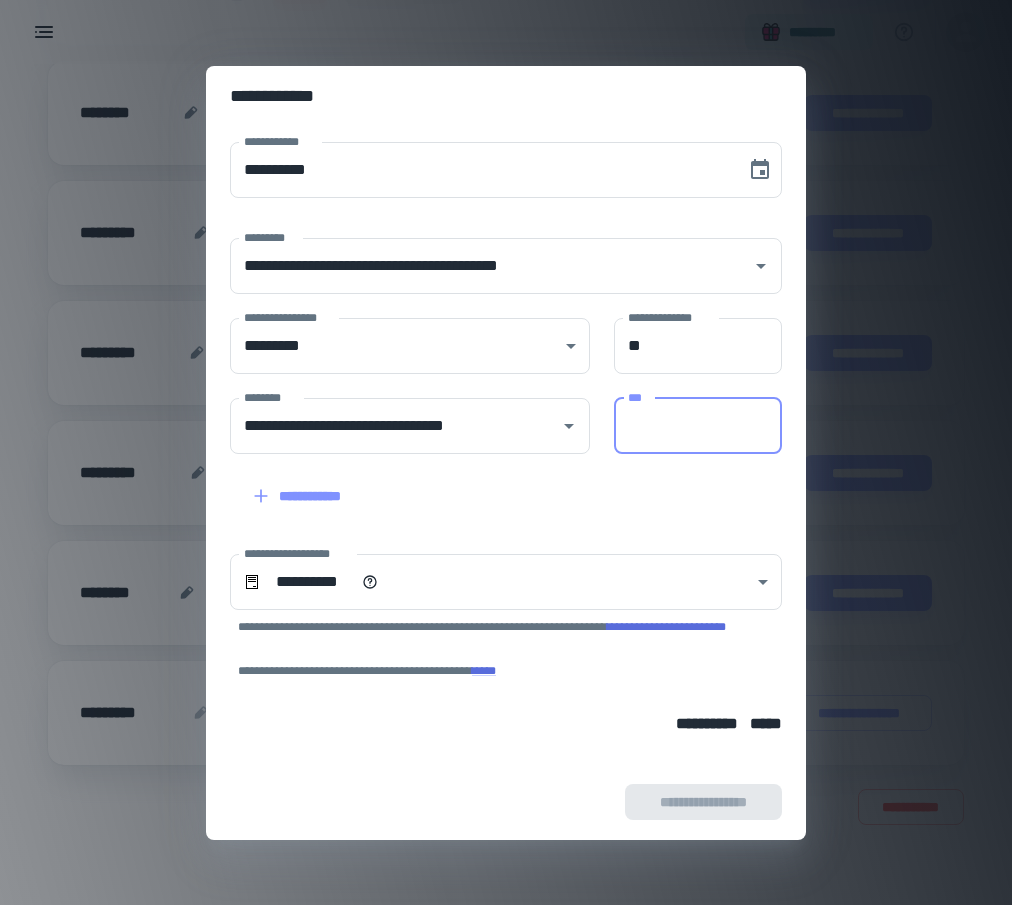 click on "***" at bounding box center [698, 426] 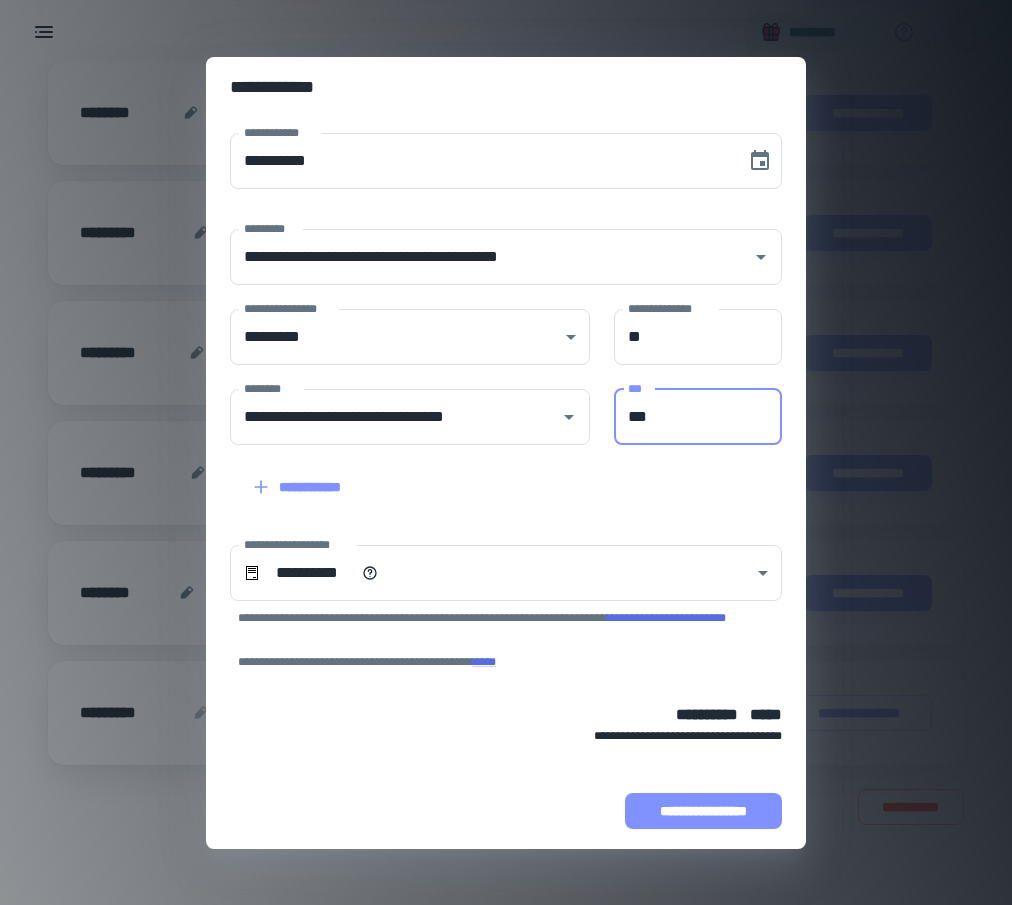 type on "***" 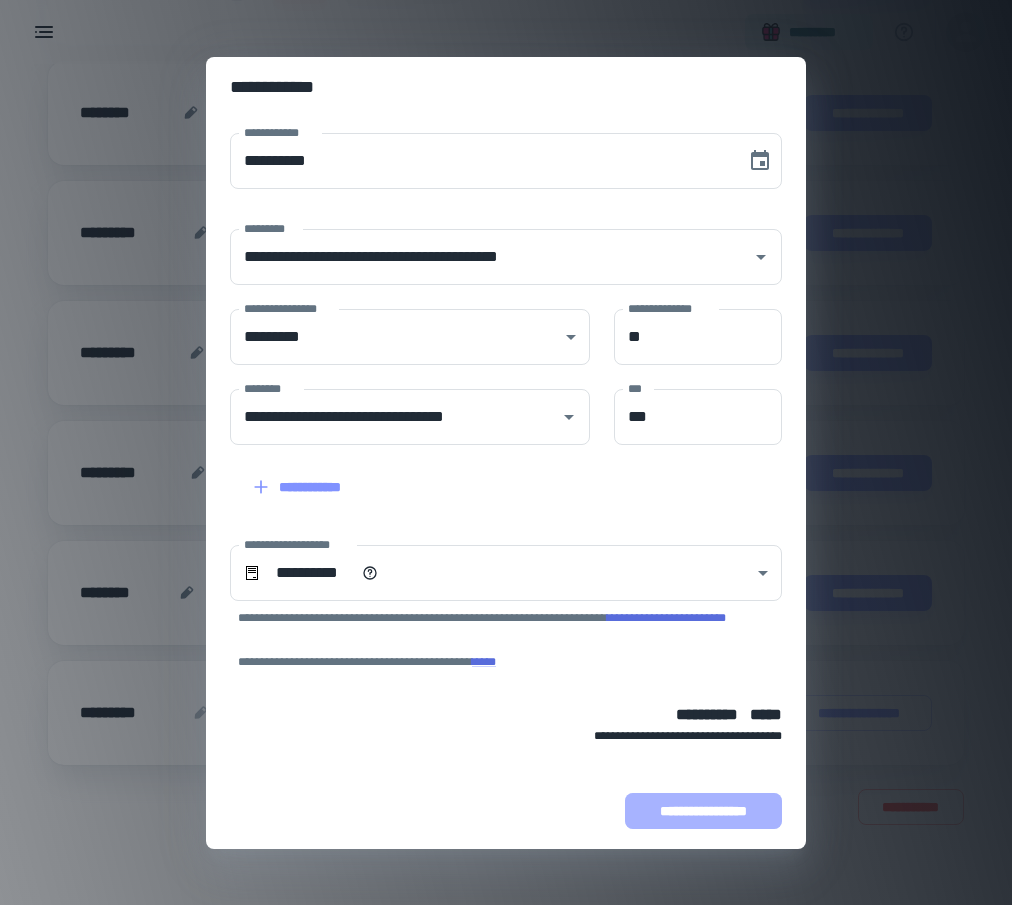 click on "**********" at bounding box center [703, 811] 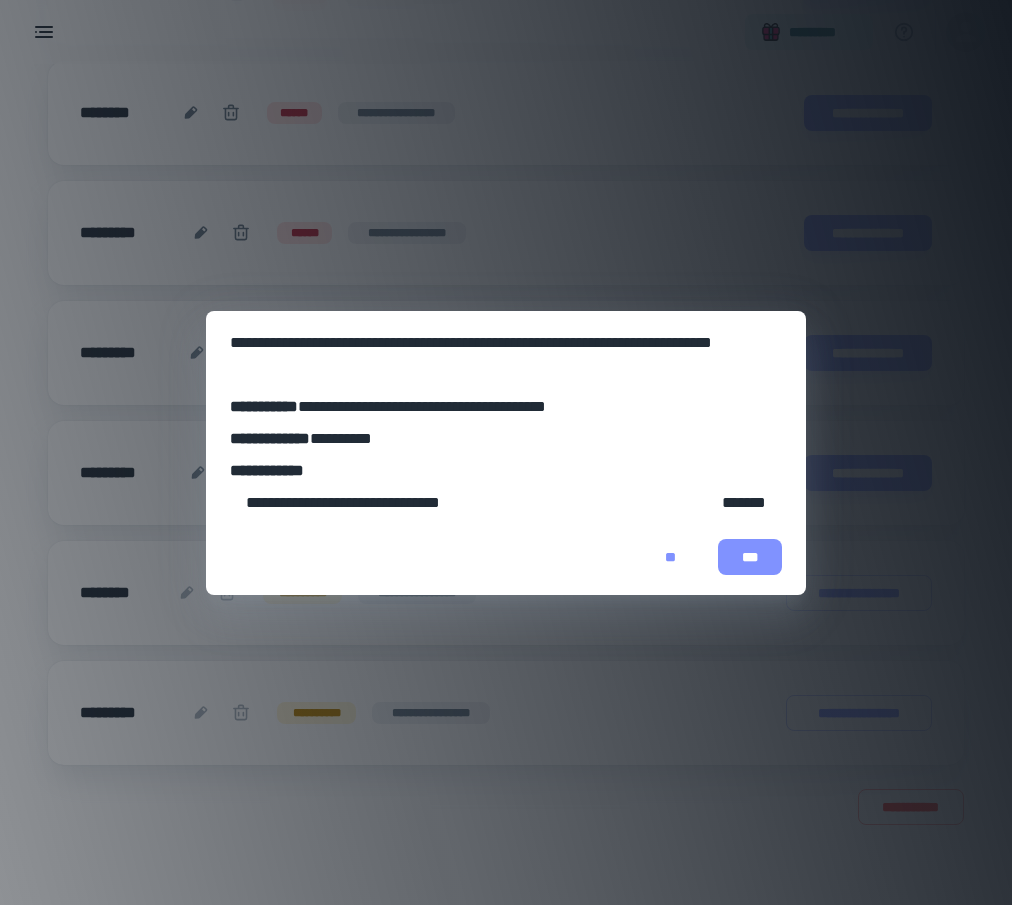click on "***" at bounding box center (750, 557) 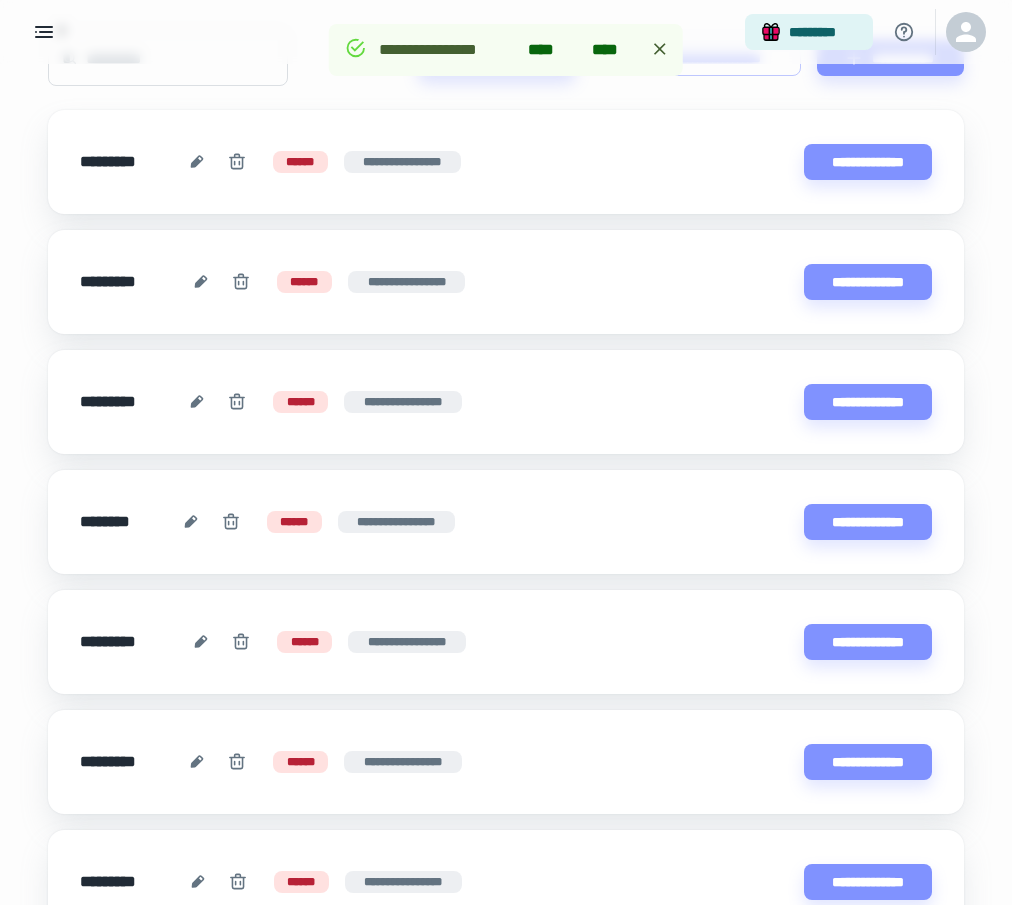 scroll, scrollTop: 0, scrollLeft: 0, axis: both 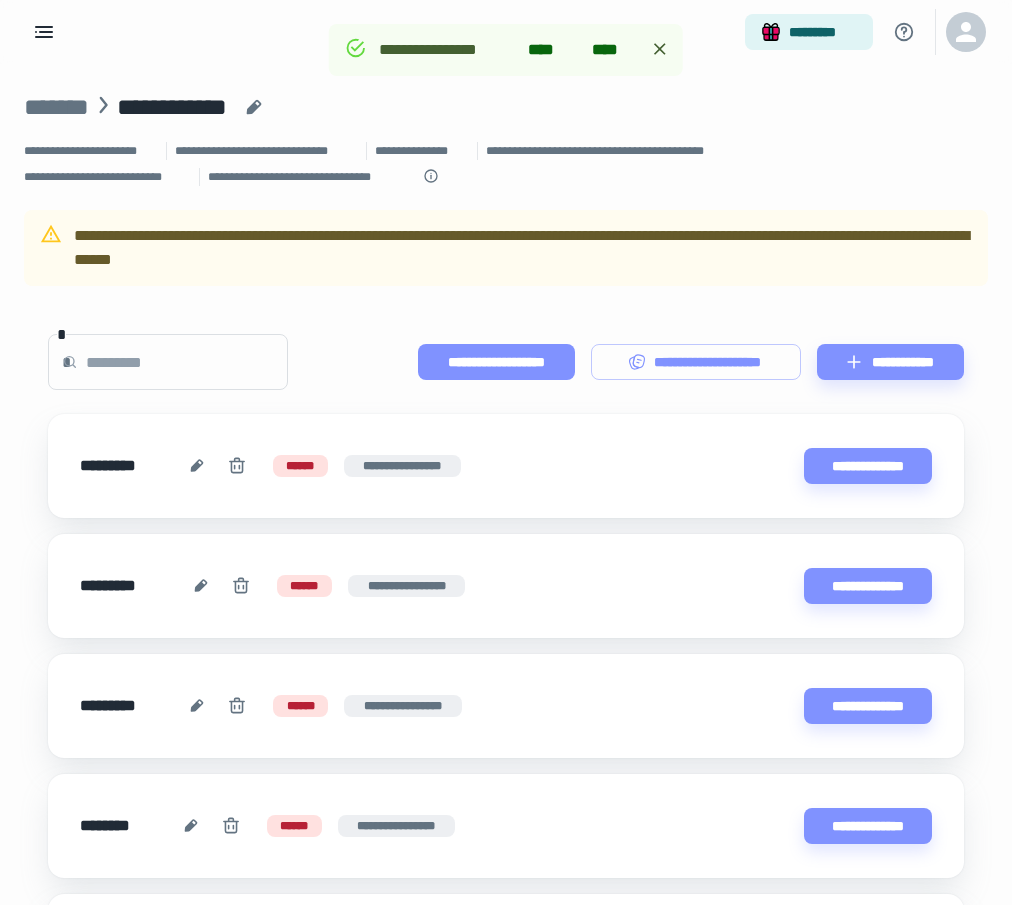 click on "**********" at bounding box center [496, 362] 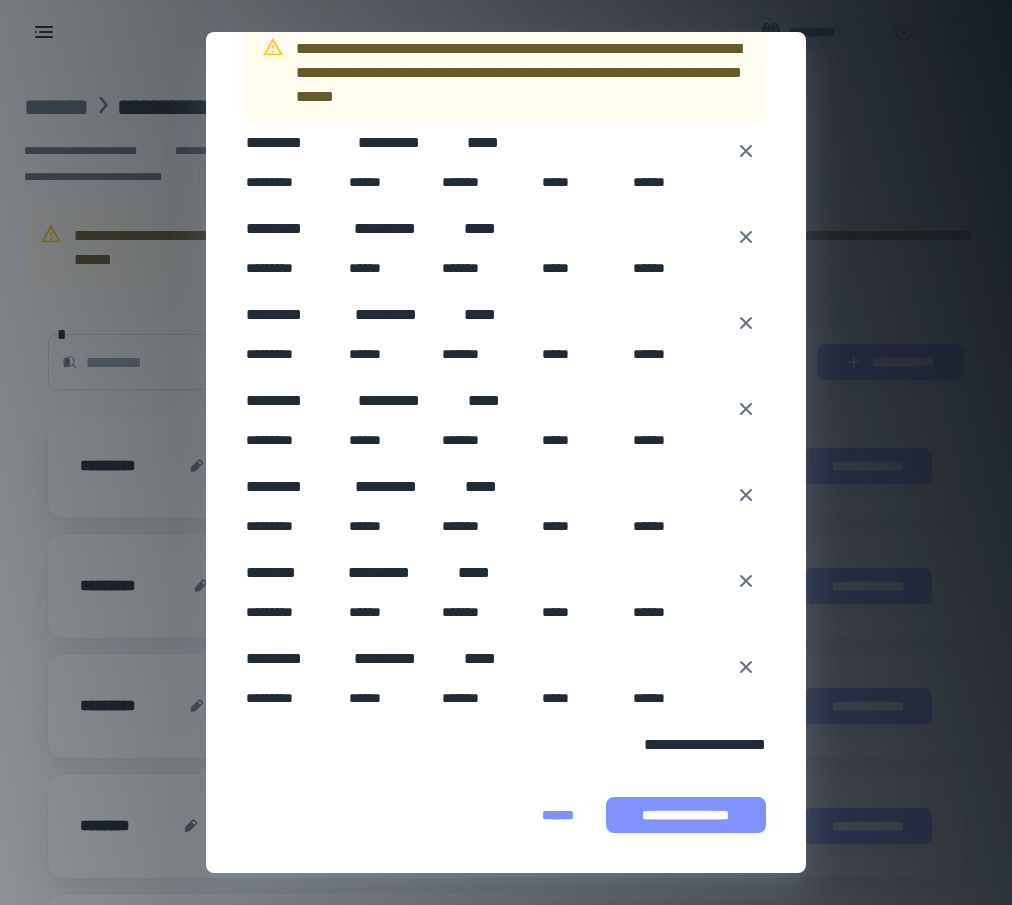 scroll, scrollTop: 141, scrollLeft: 0, axis: vertical 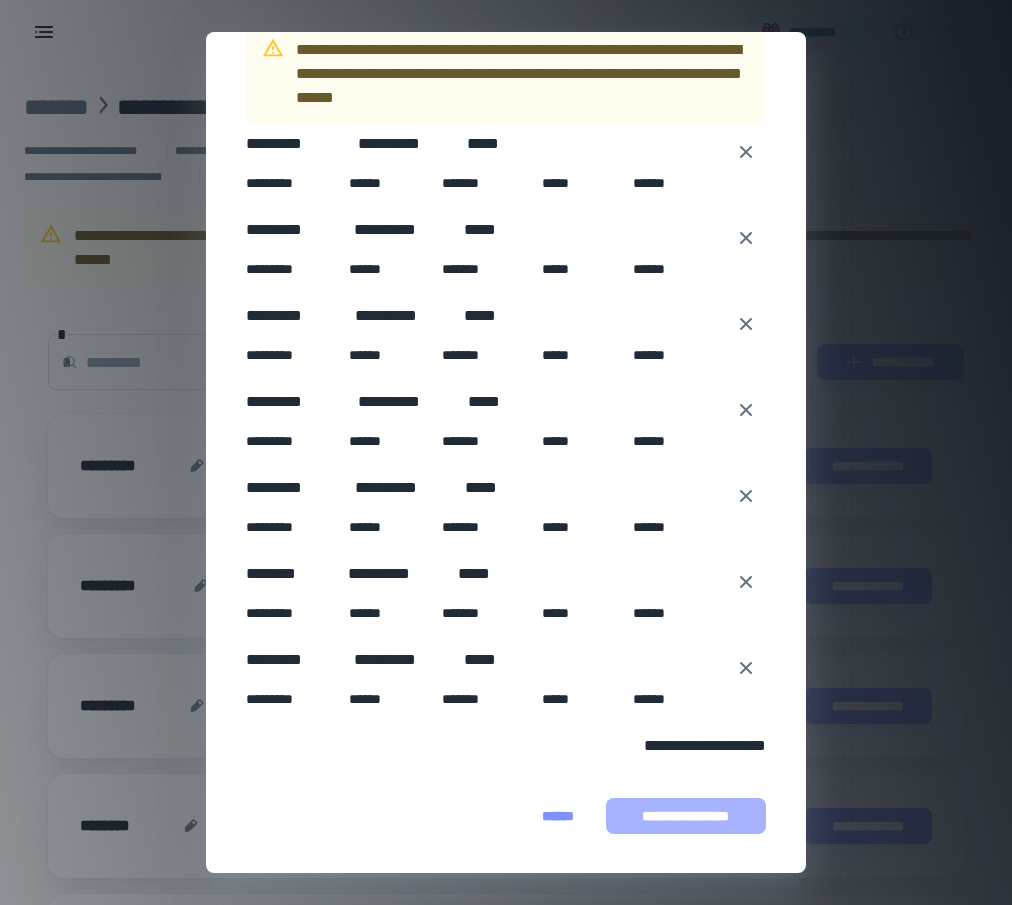 click on "**********" at bounding box center [686, 816] 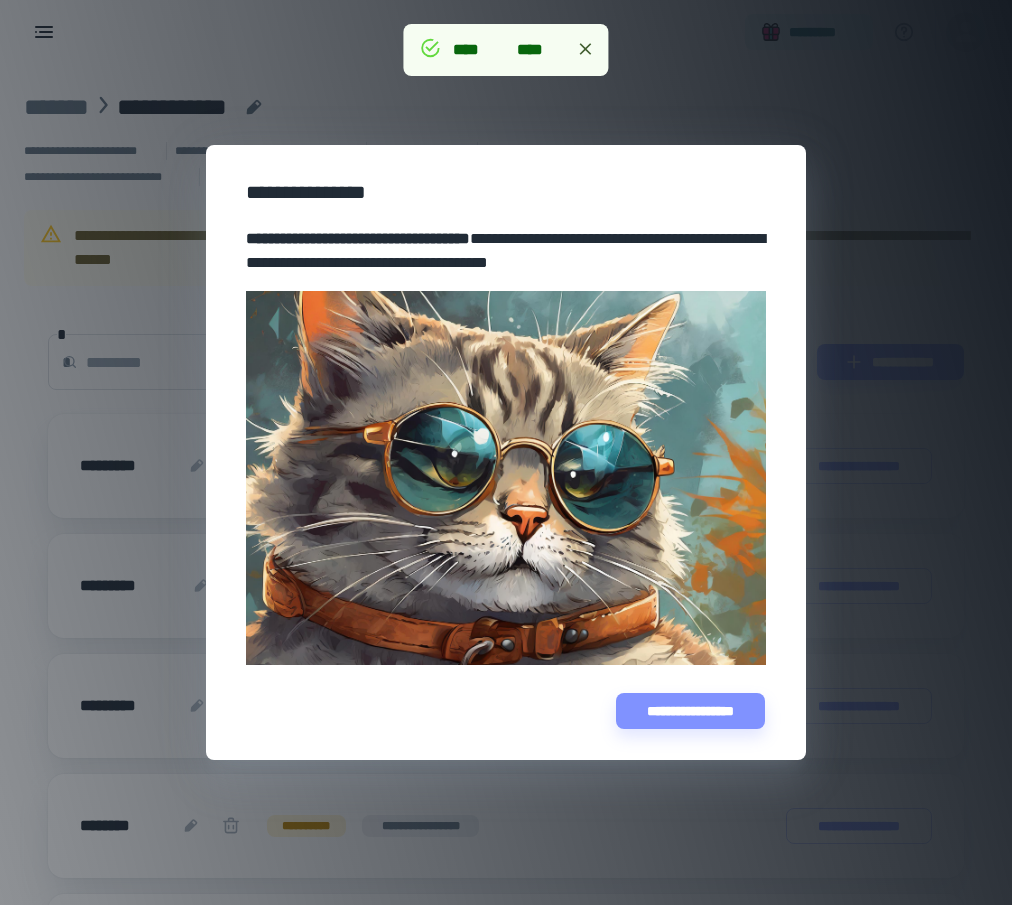 click on "**********" at bounding box center (506, 452) 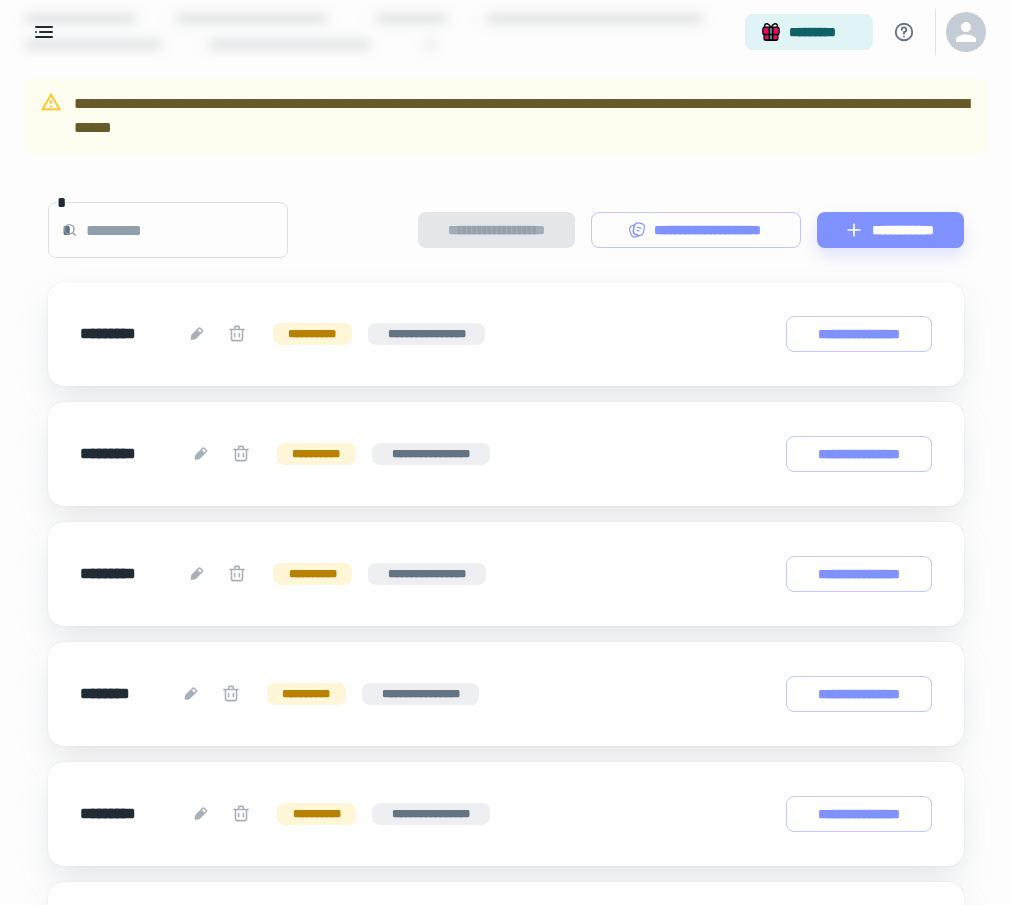 scroll, scrollTop: 0, scrollLeft: 0, axis: both 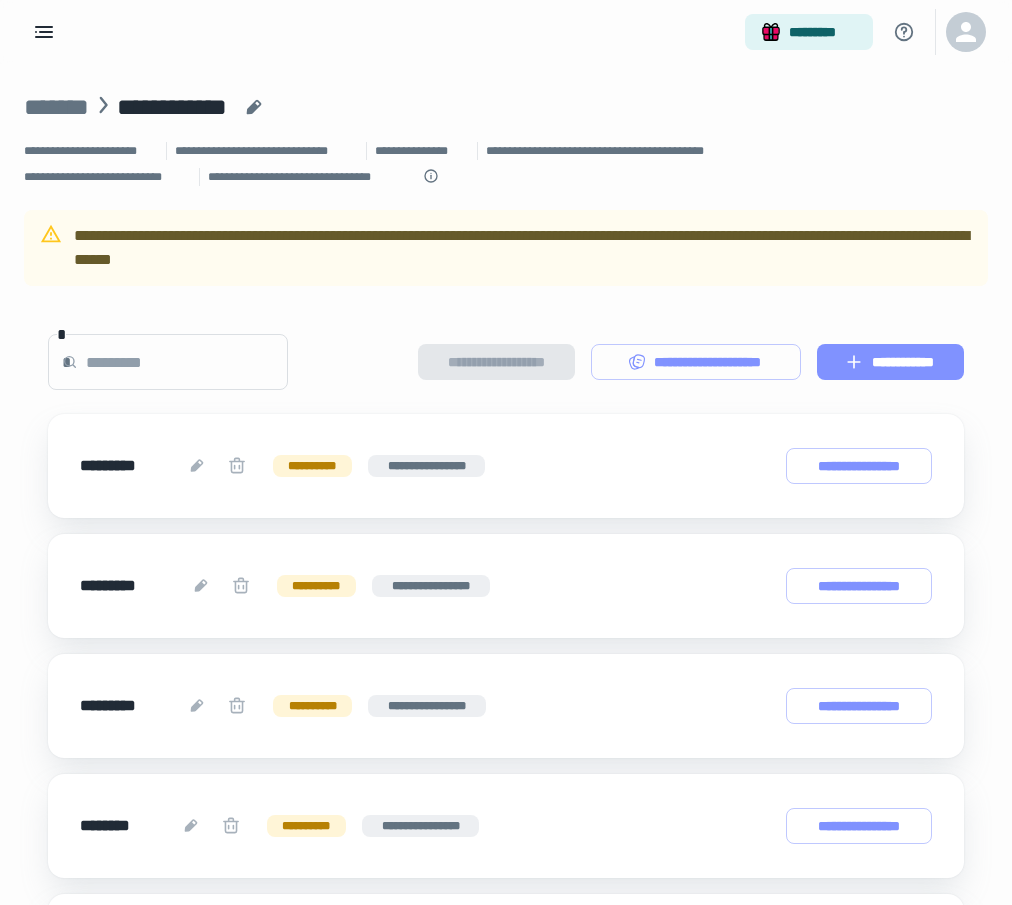 click on "**********" at bounding box center (890, 362) 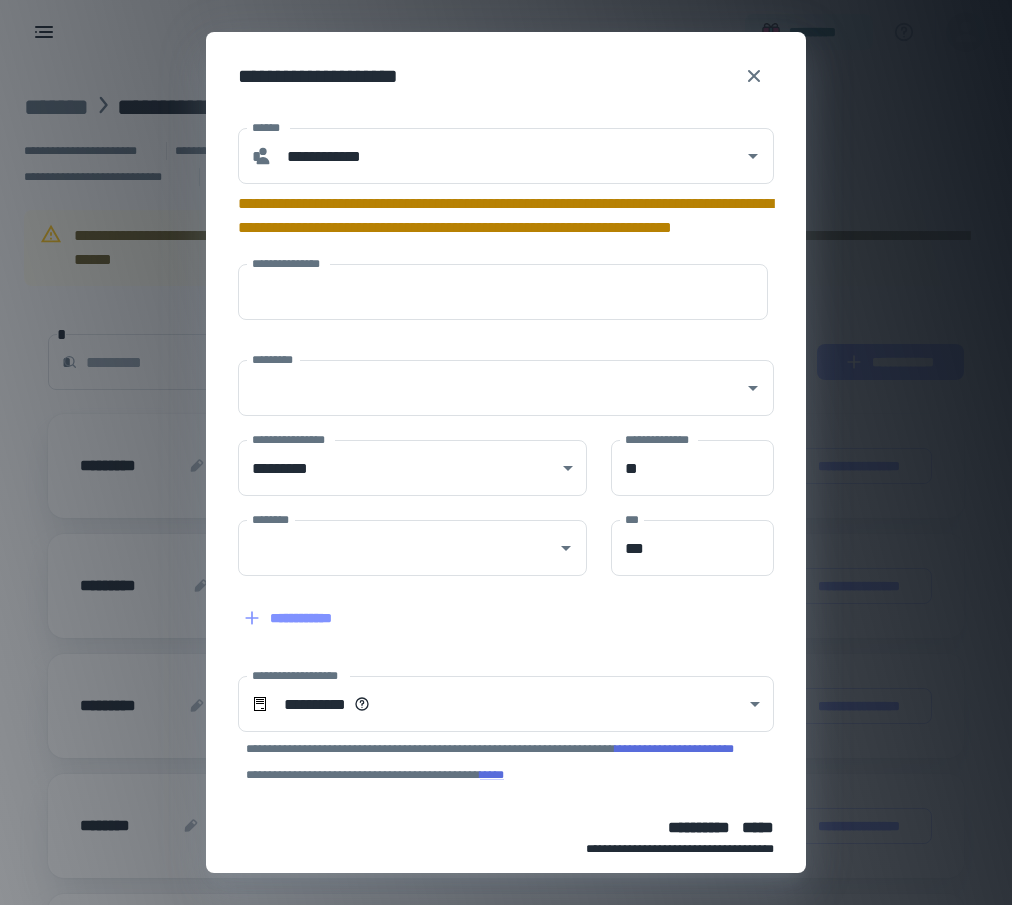 type on "**********" 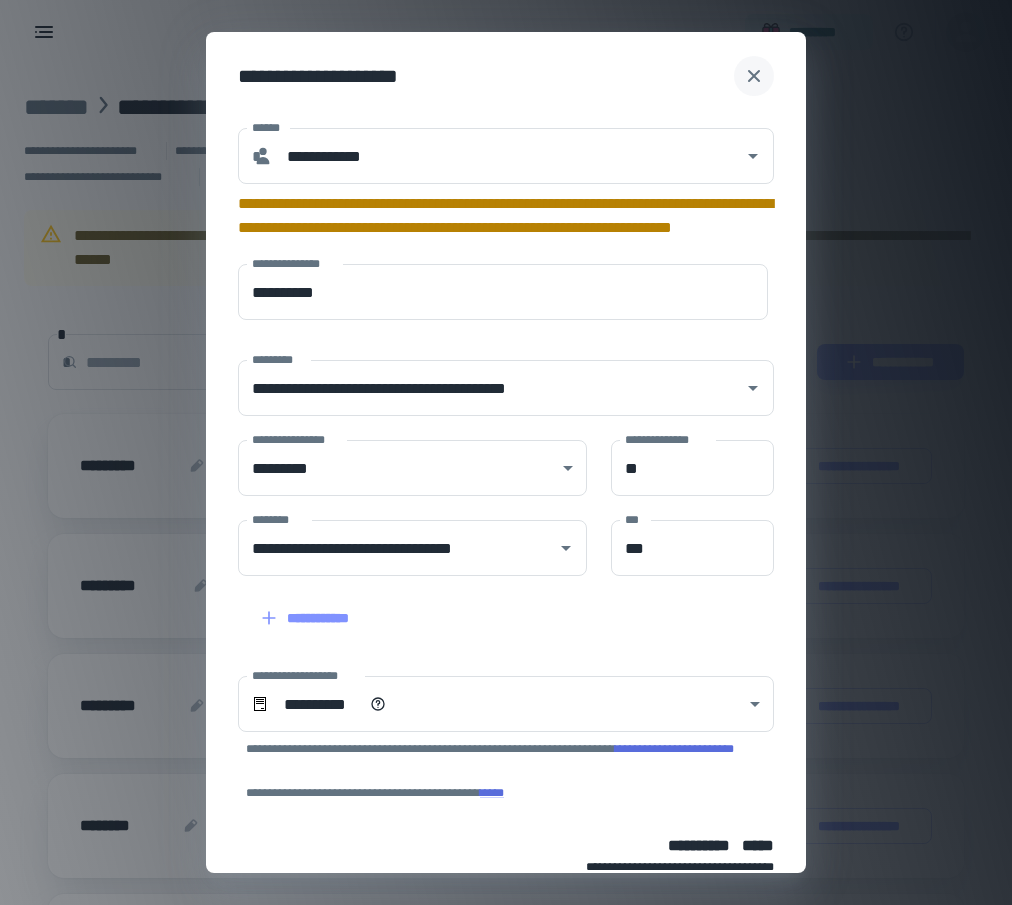 click 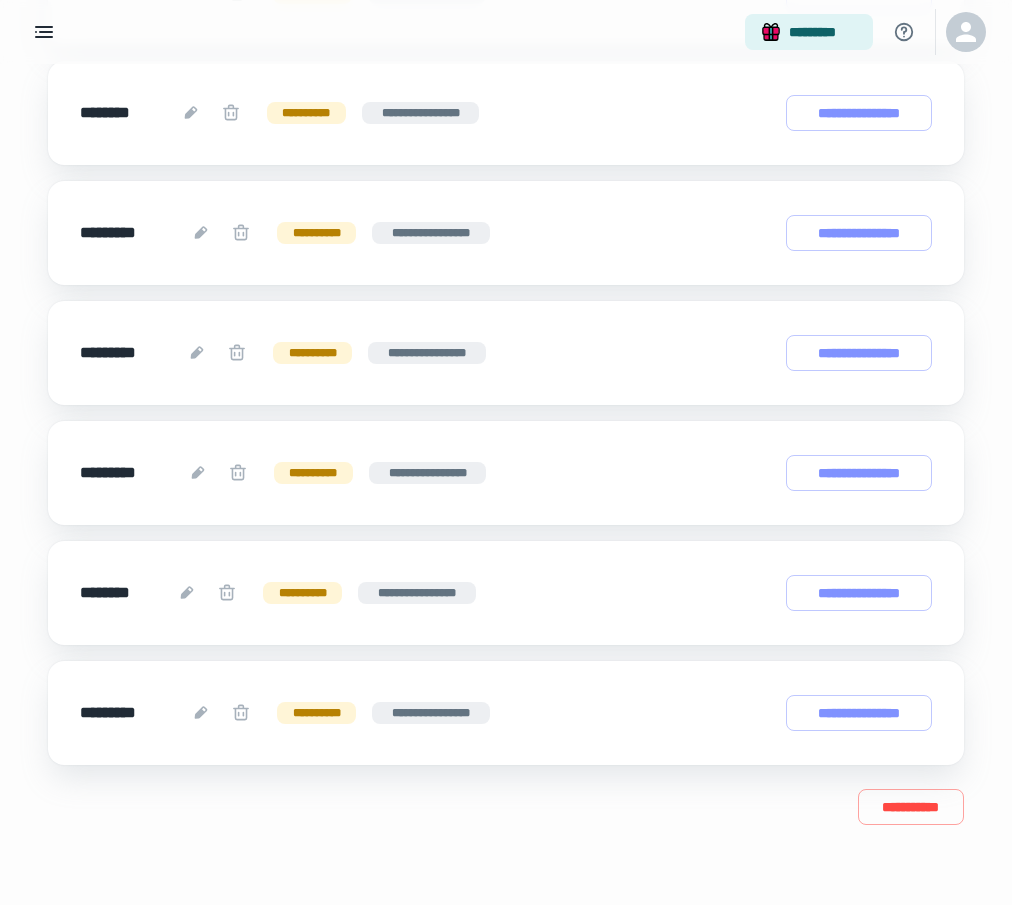 scroll, scrollTop: 0, scrollLeft: 0, axis: both 